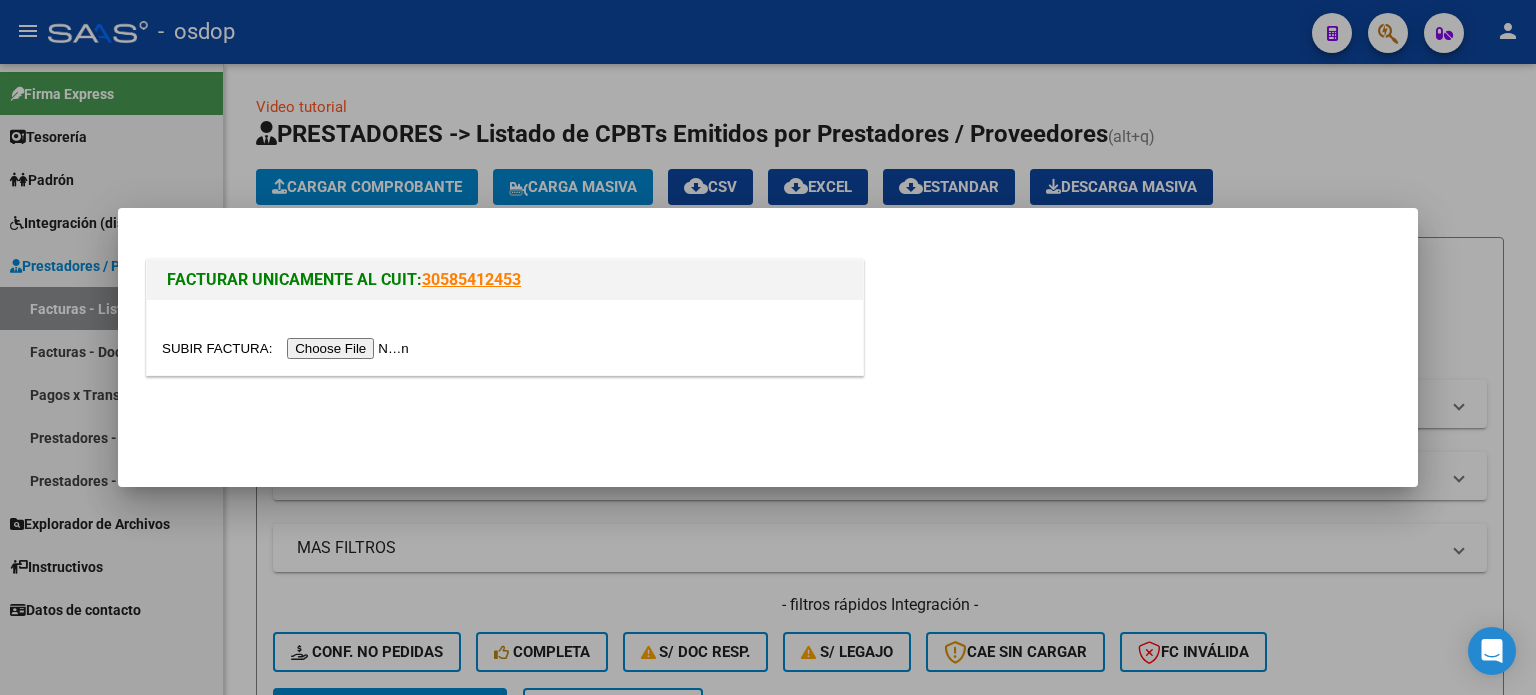 scroll, scrollTop: 0, scrollLeft: 0, axis: both 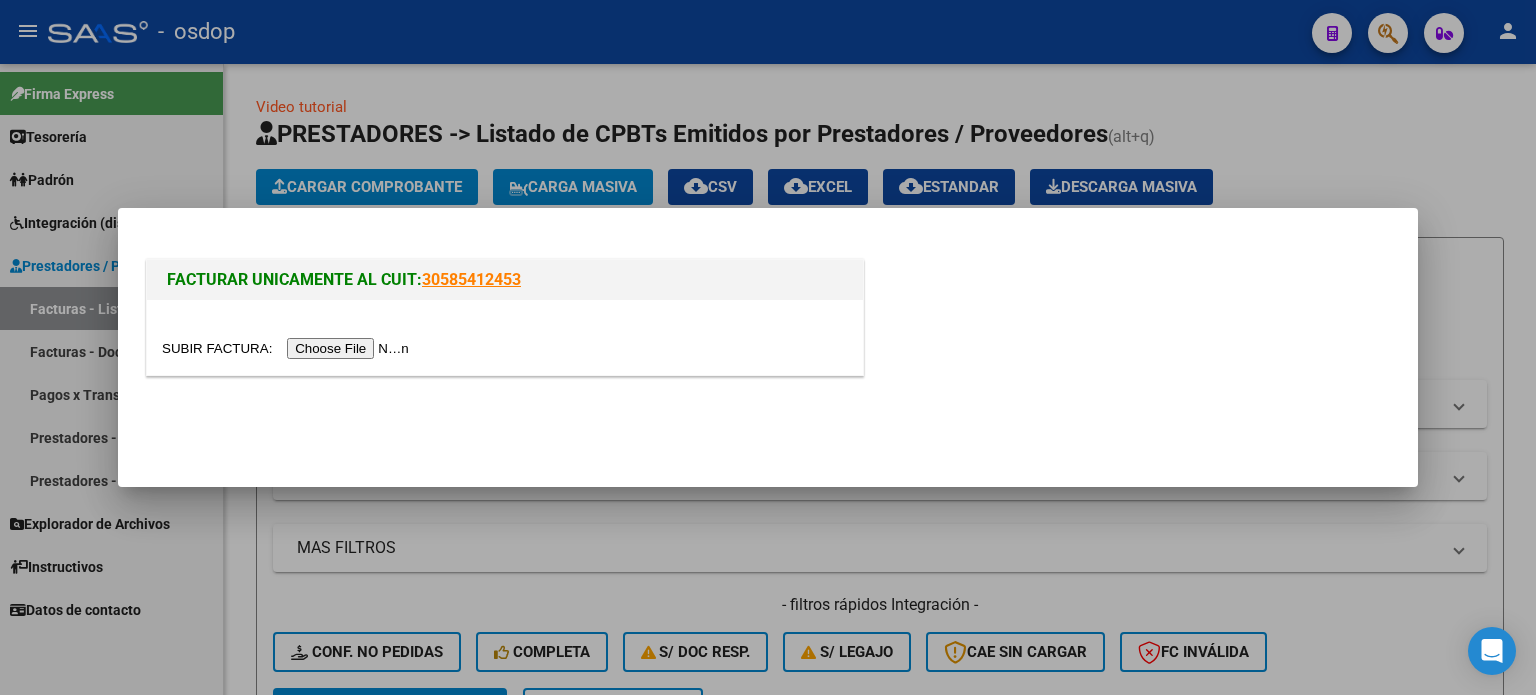 click at bounding box center (768, 347) 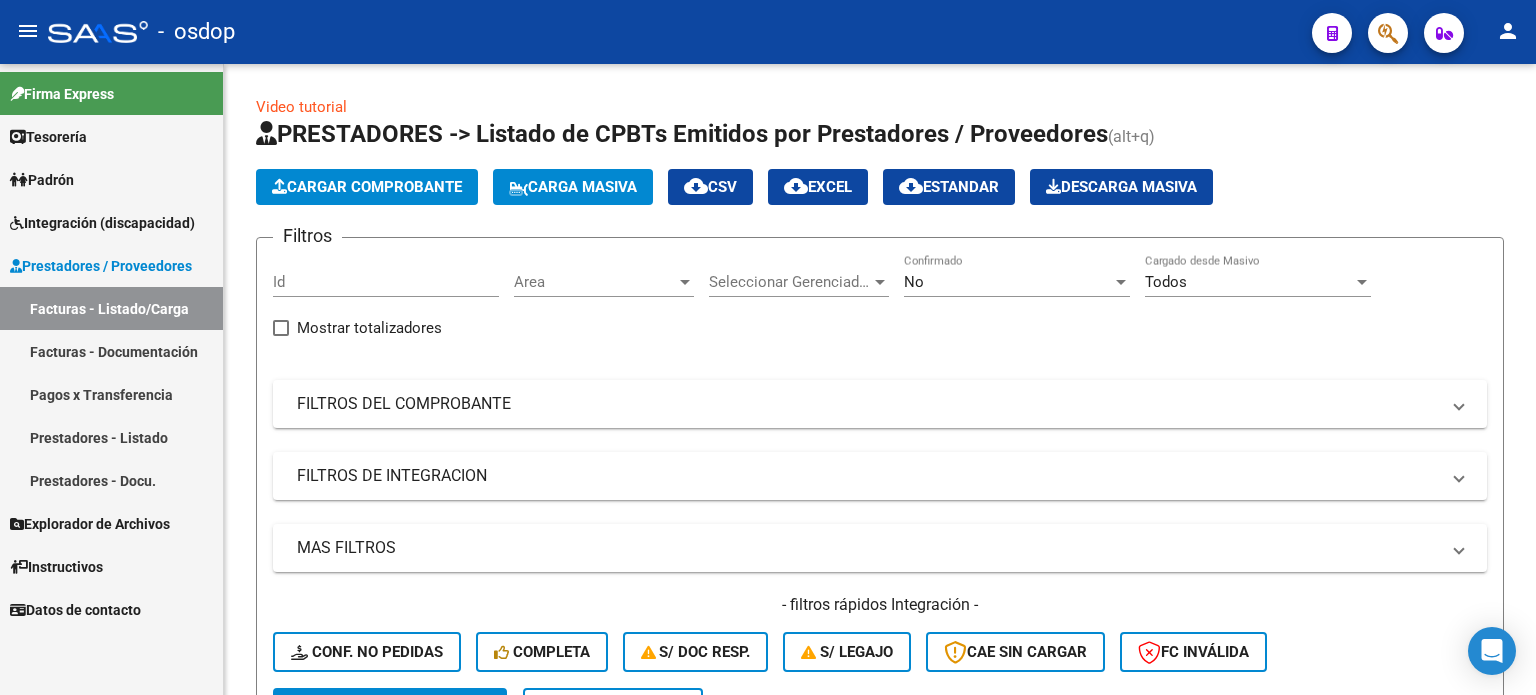 click on "Facturas - Listado/Carga" at bounding box center [111, 308] 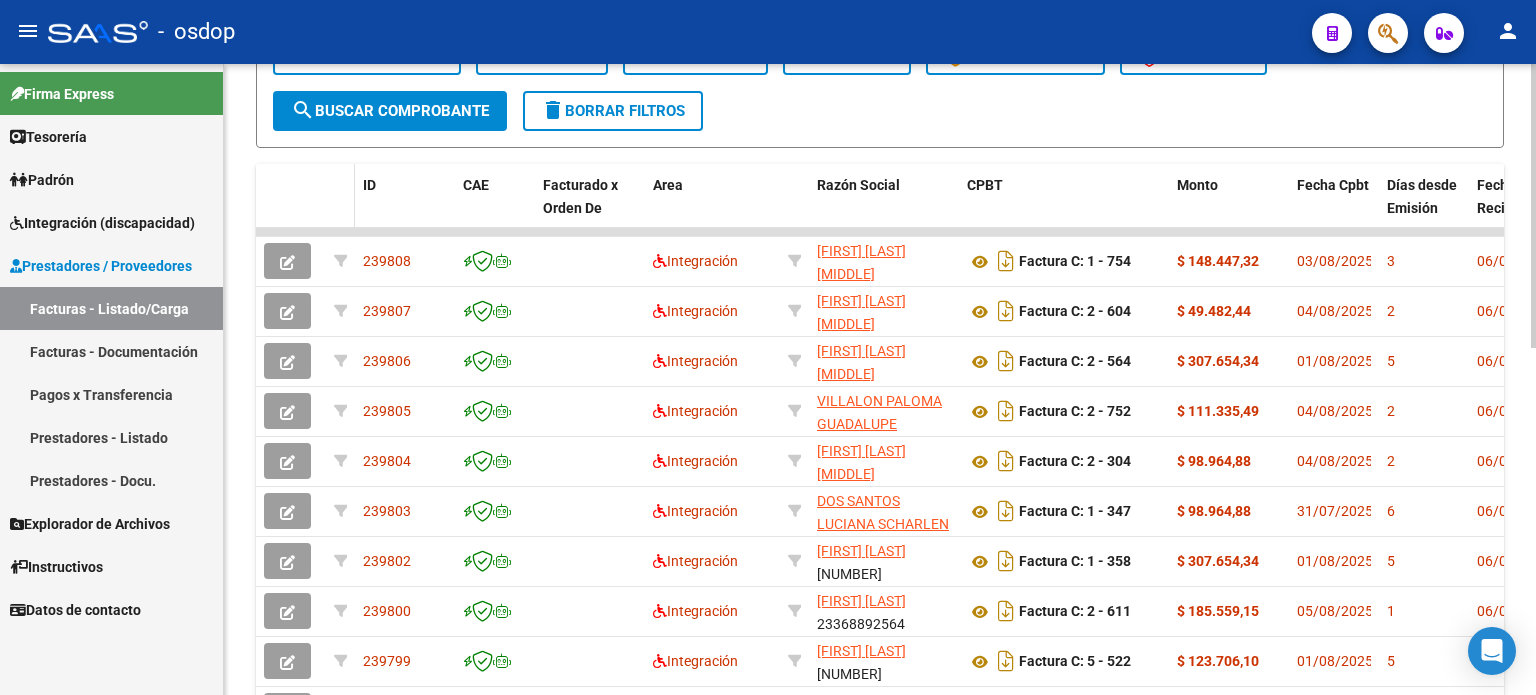 scroll, scrollTop: 600, scrollLeft: 0, axis: vertical 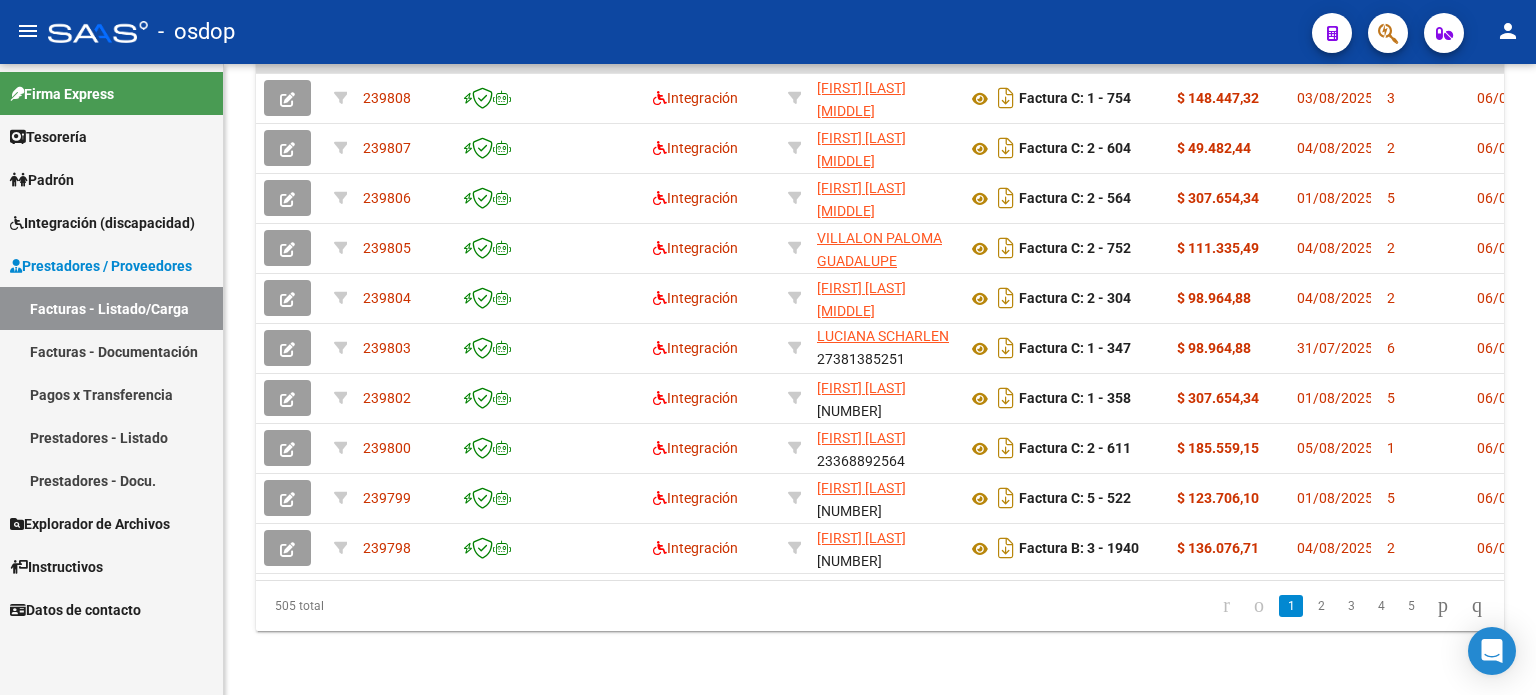 click on "Facturas - Listado/Carga" at bounding box center [111, 308] 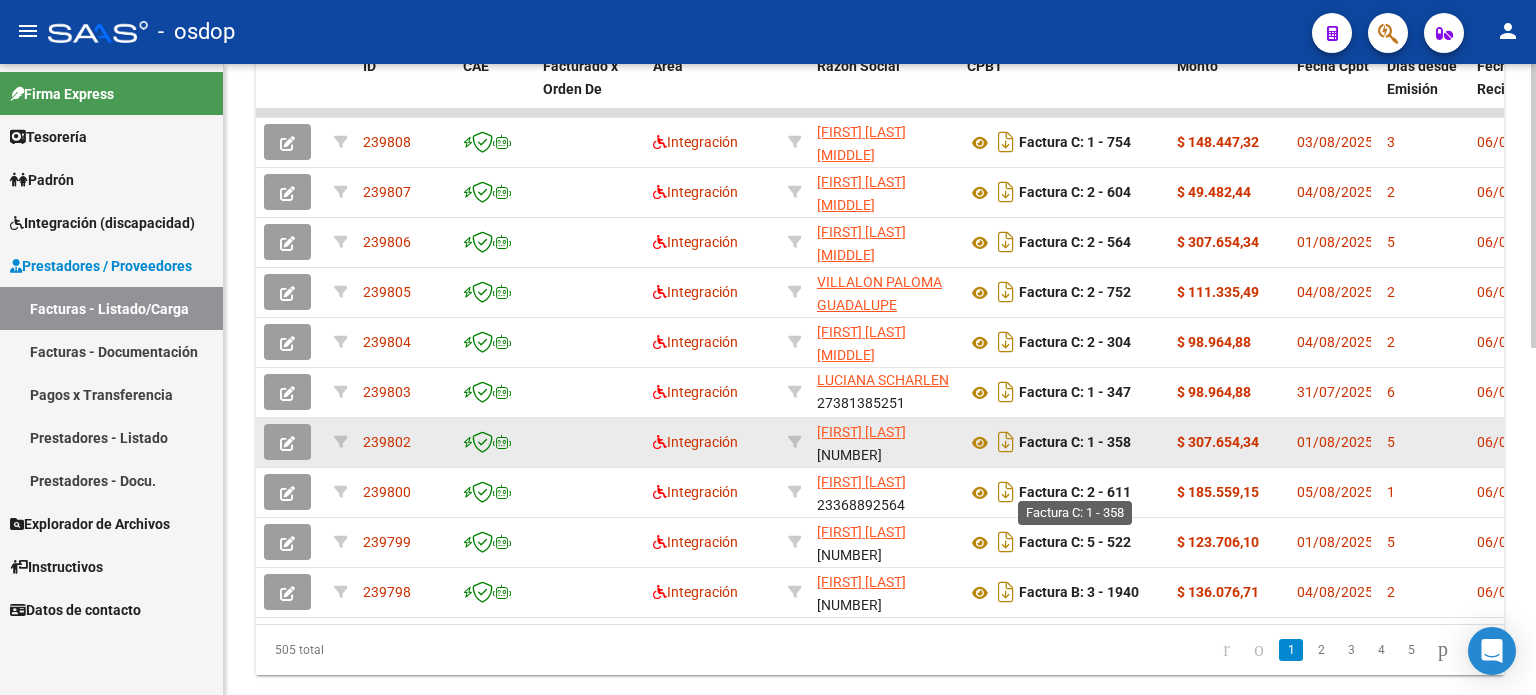 scroll, scrollTop: 771, scrollLeft: 0, axis: vertical 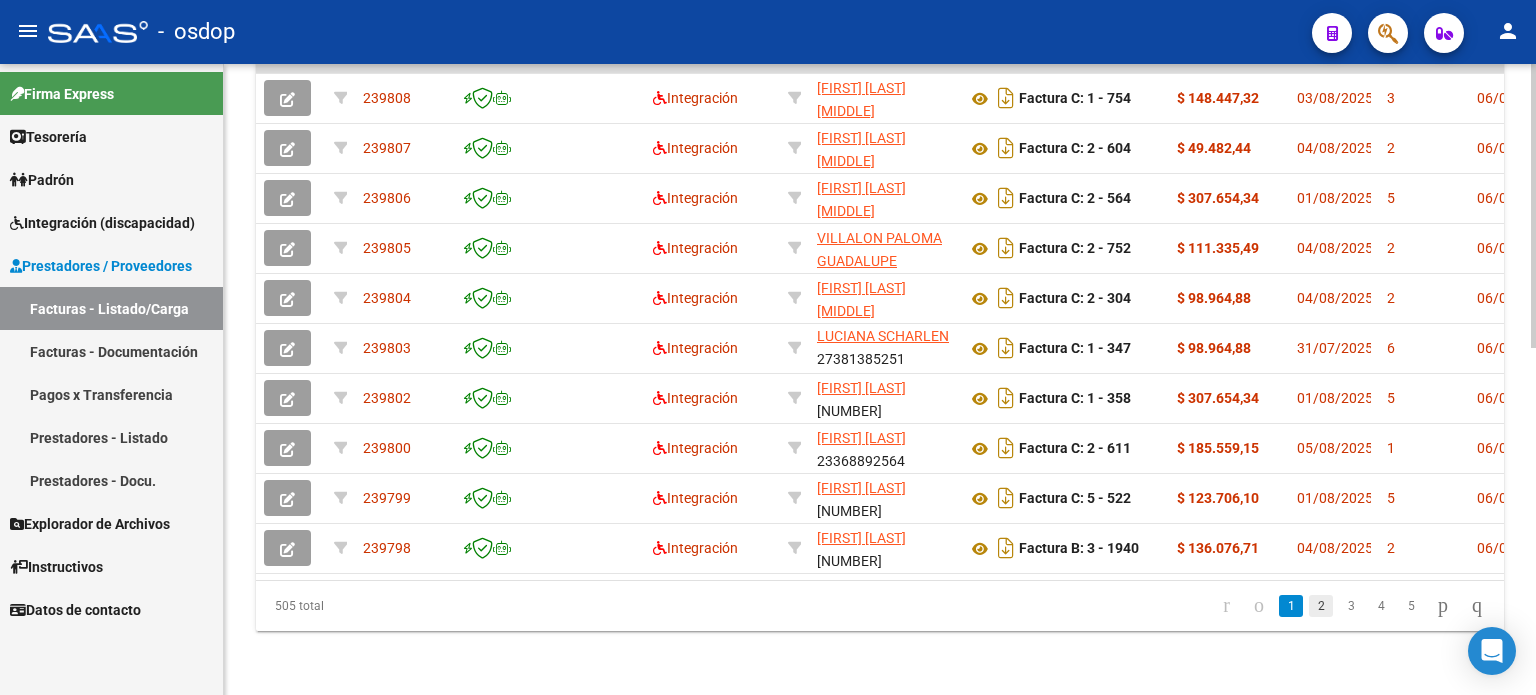 click on "2" 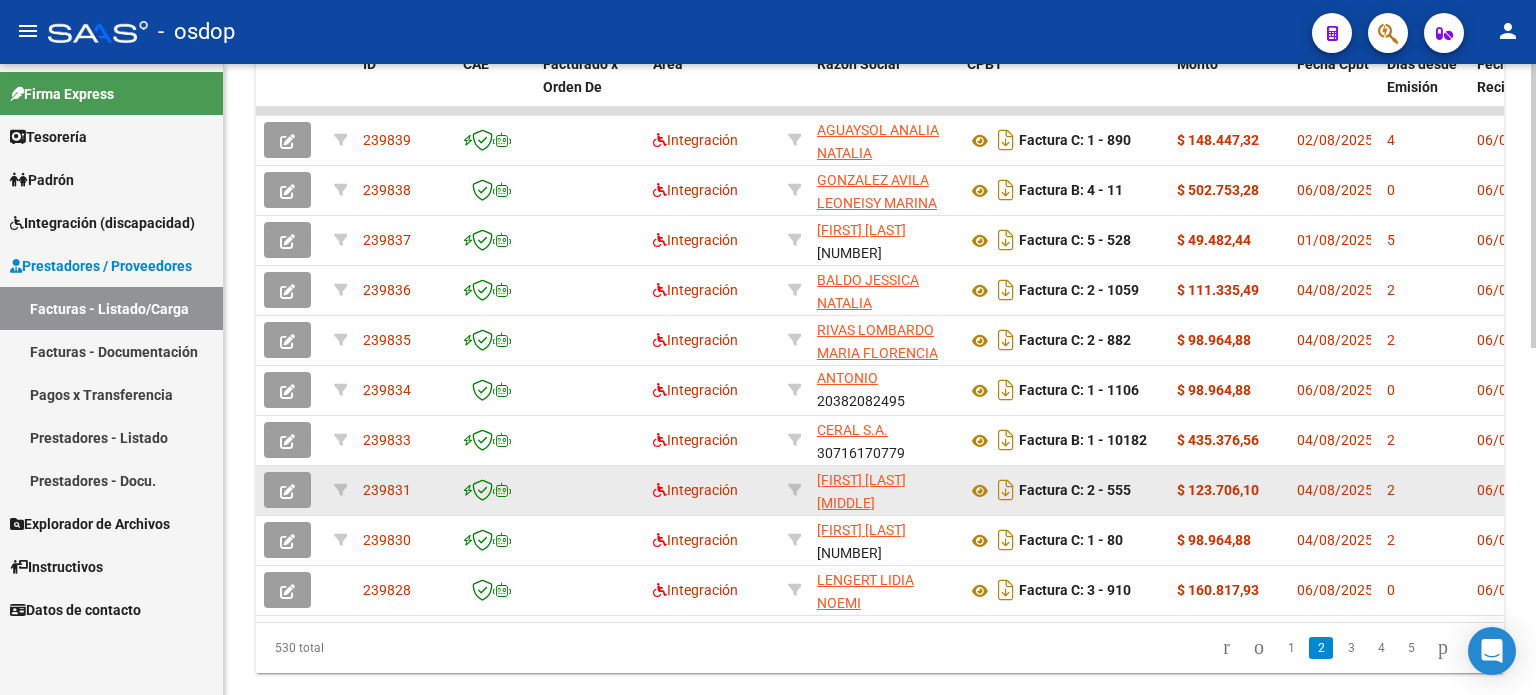 scroll, scrollTop: 771, scrollLeft: 0, axis: vertical 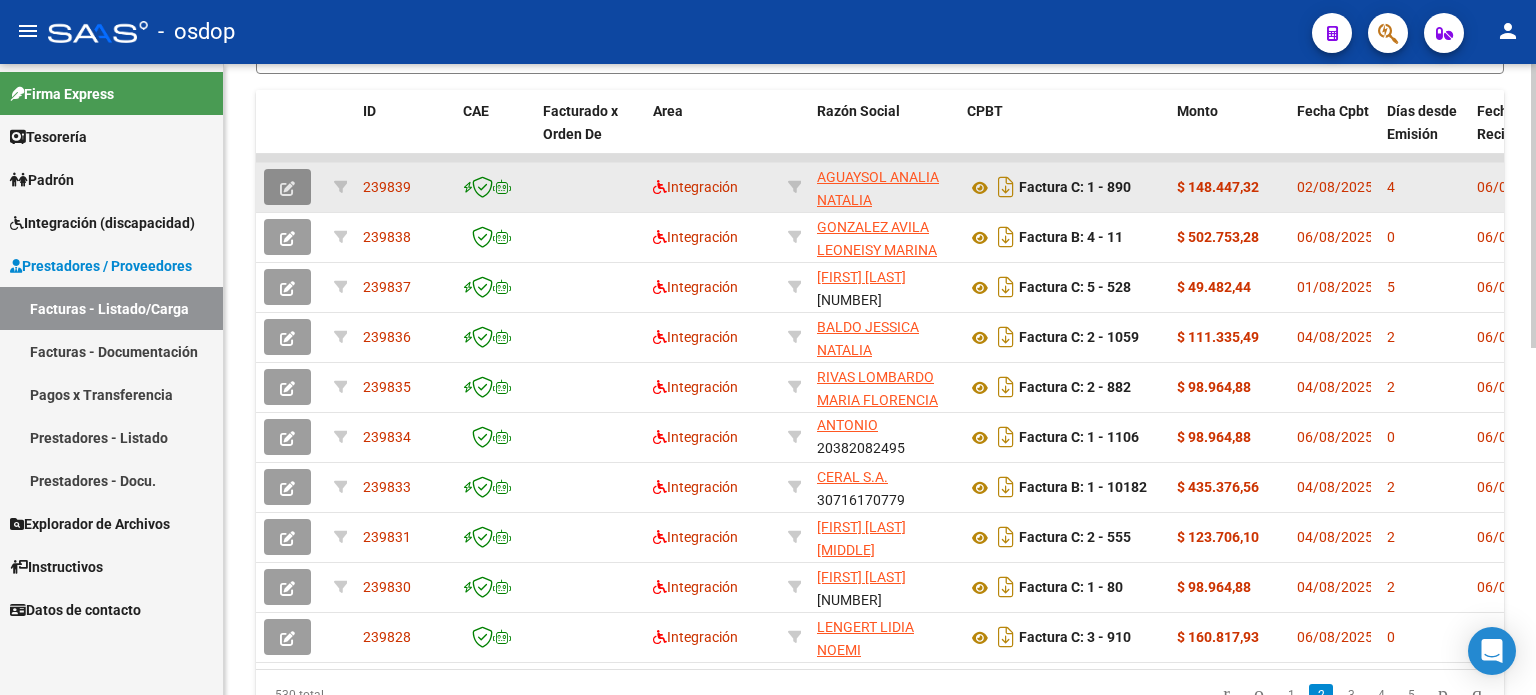 click 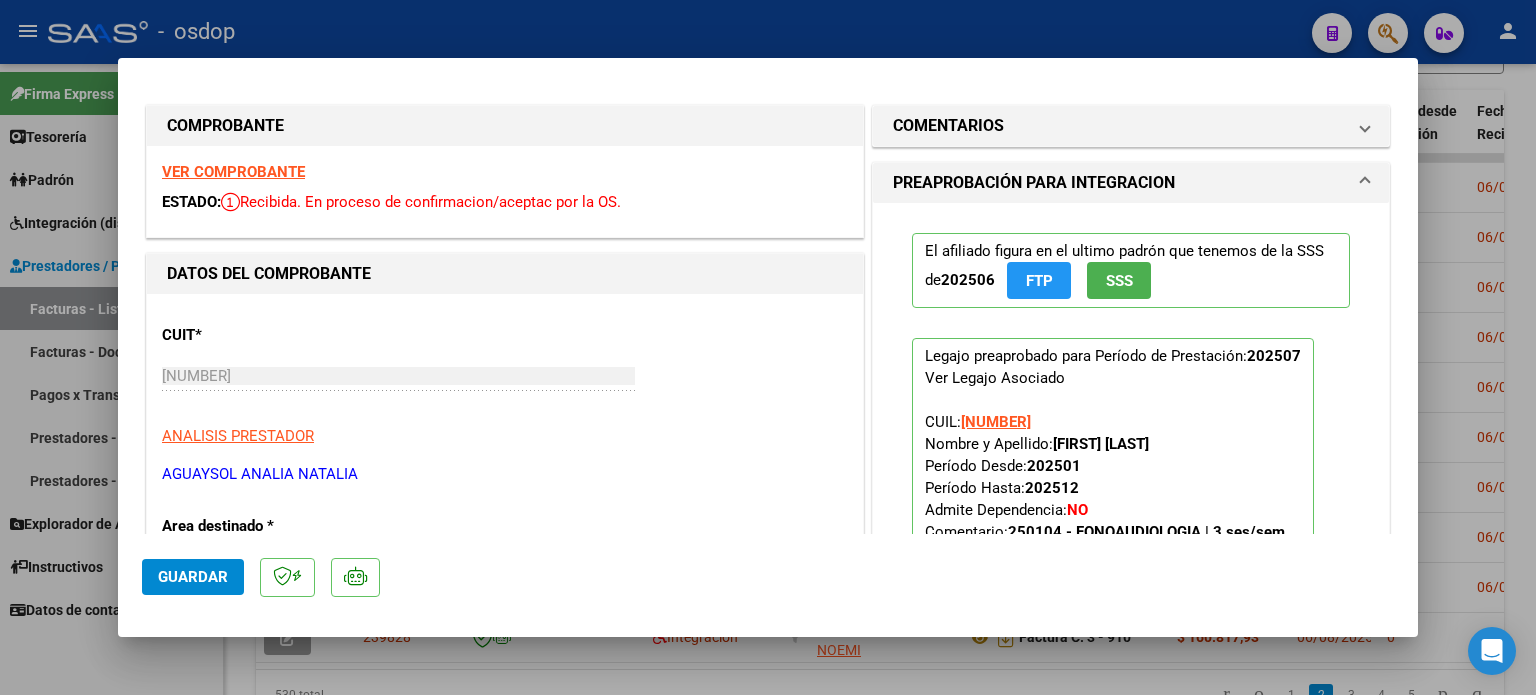 scroll, scrollTop: 0, scrollLeft: 0, axis: both 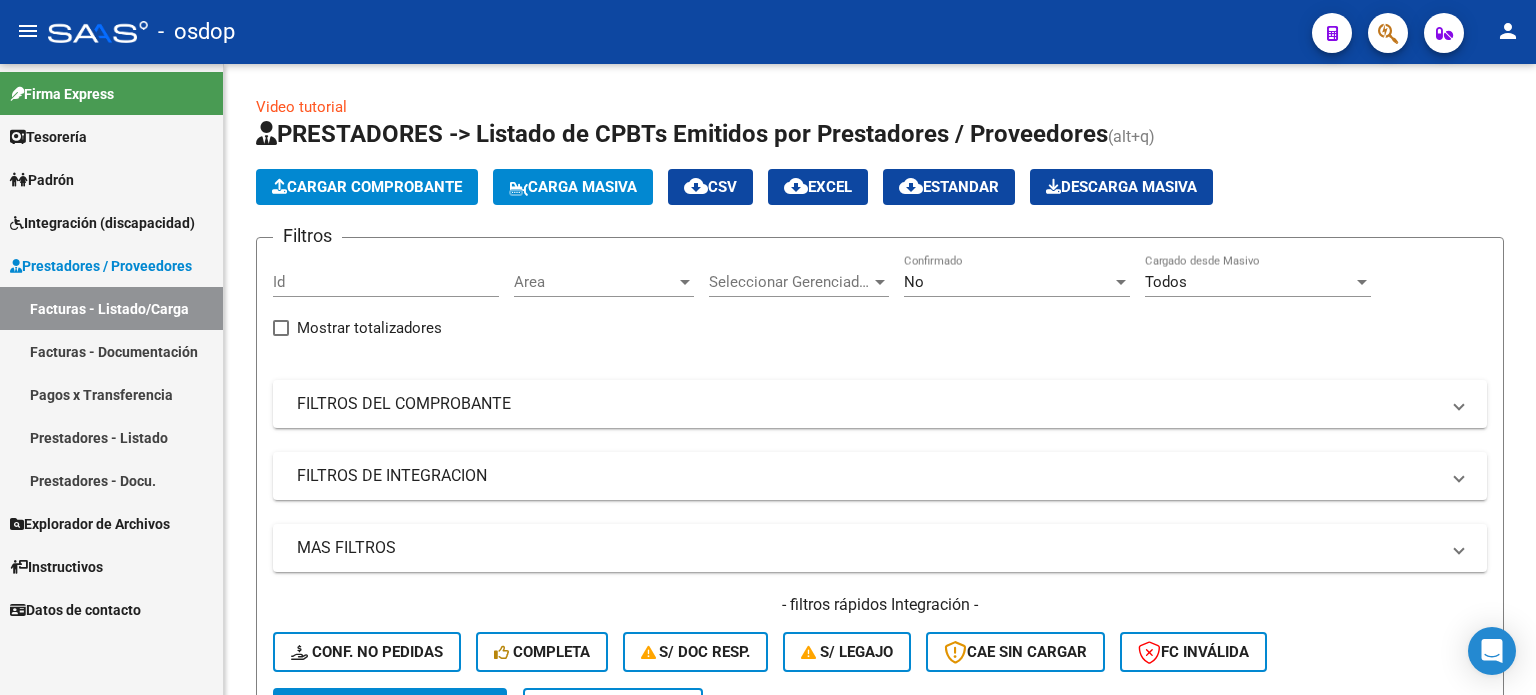 click on "Prestadores / Proveedores" at bounding box center [101, 266] 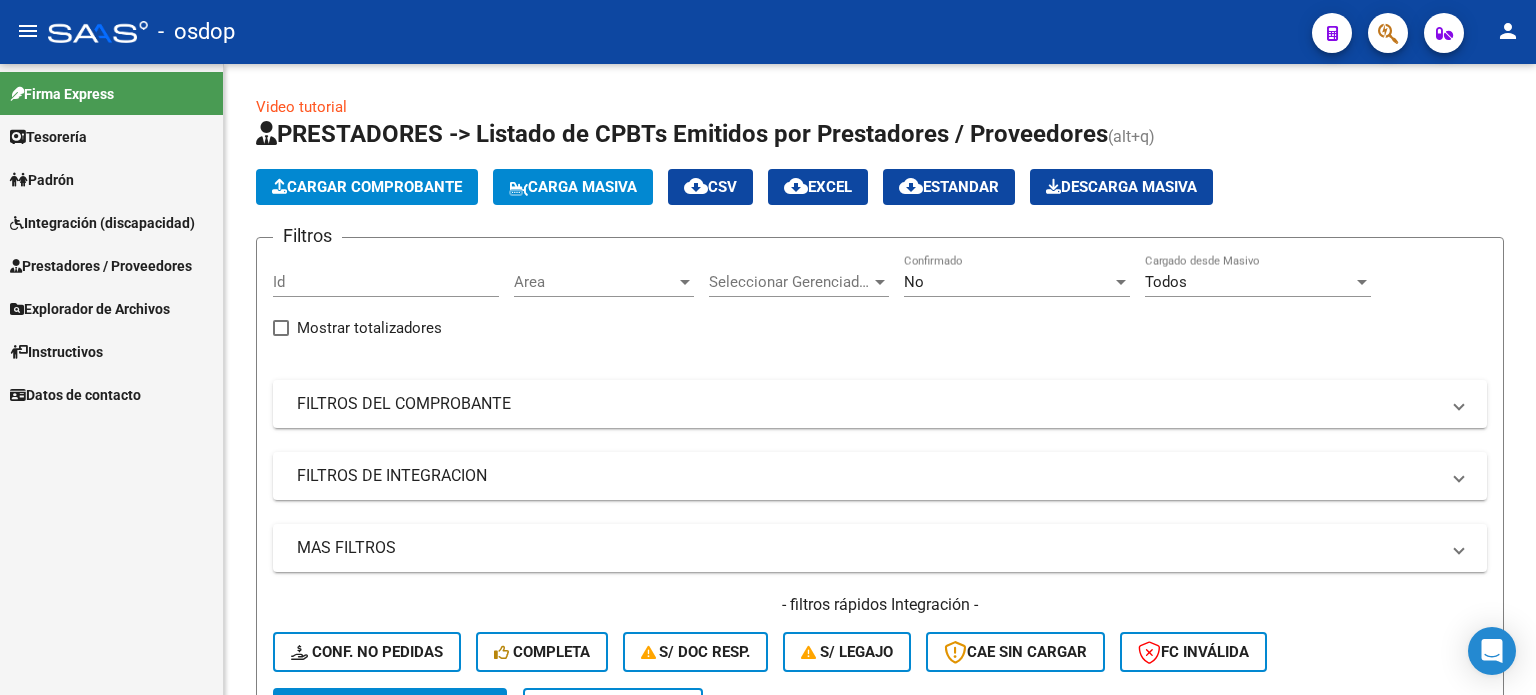 click on "Prestadores / Proveedores" at bounding box center [101, 266] 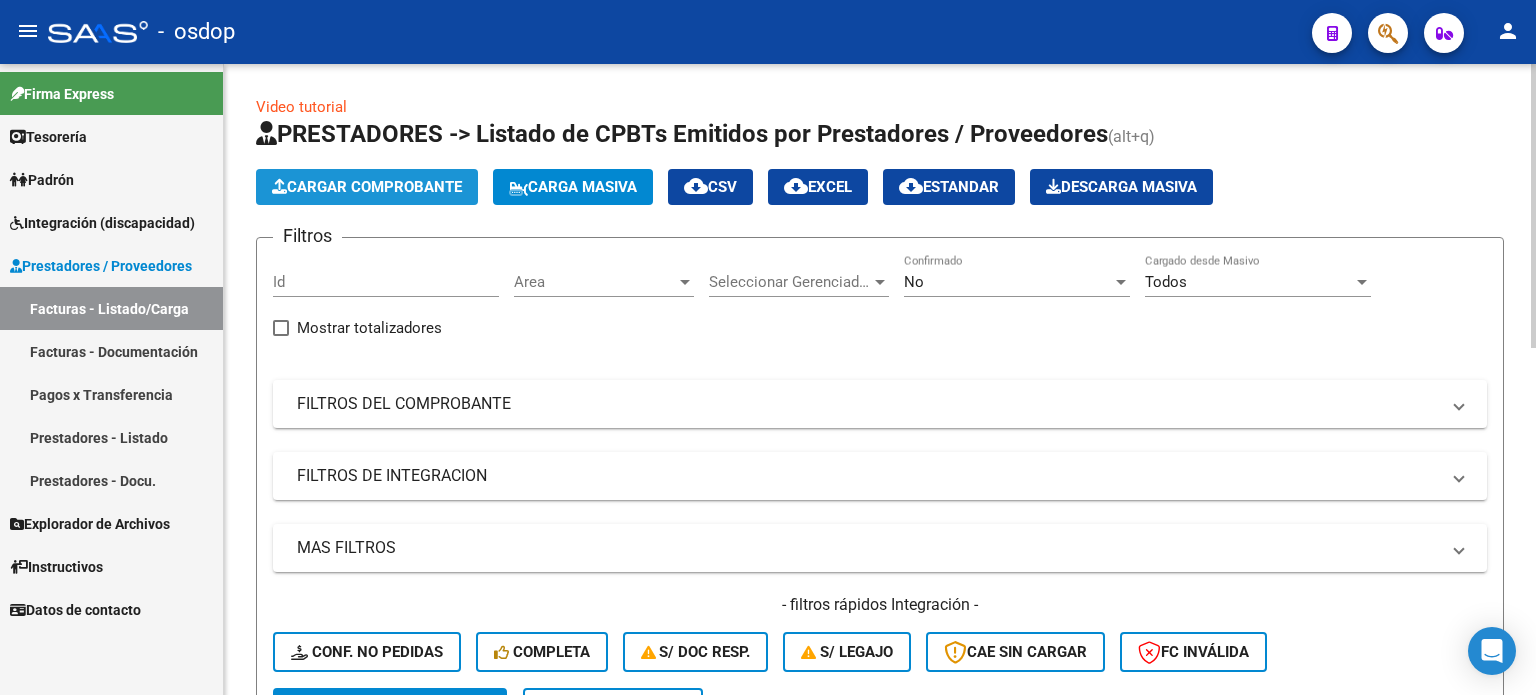 click on "Cargar Comprobante" 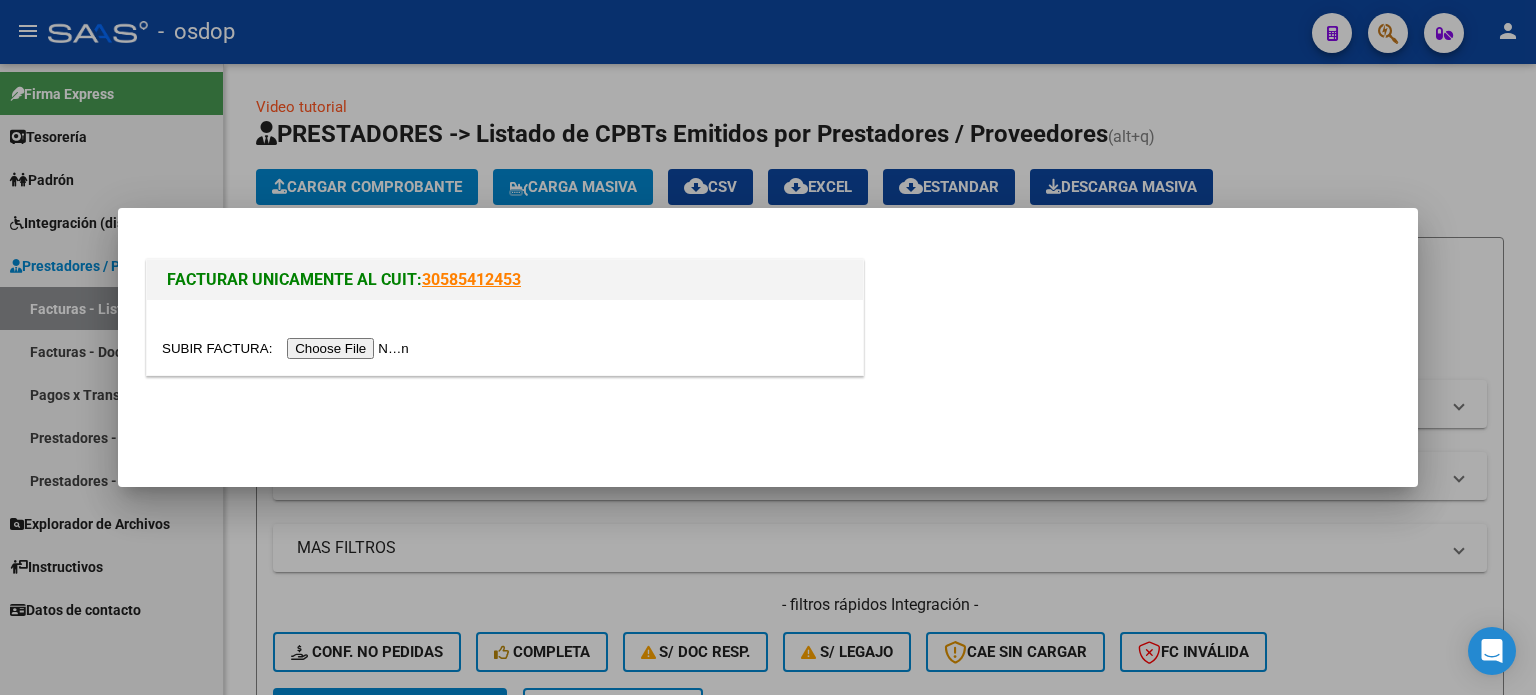 click at bounding box center (768, 347) 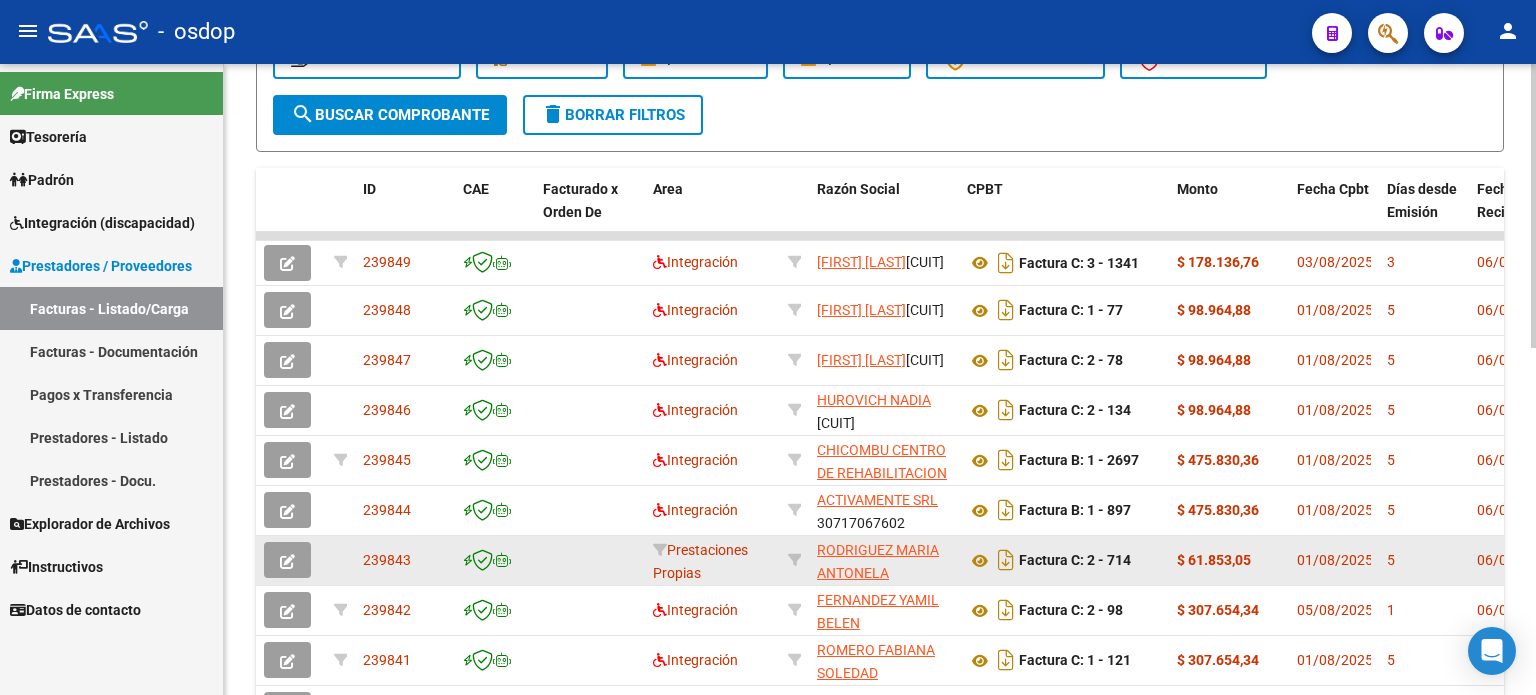 scroll, scrollTop: 600, scrollLeft: 0, axis: vertical 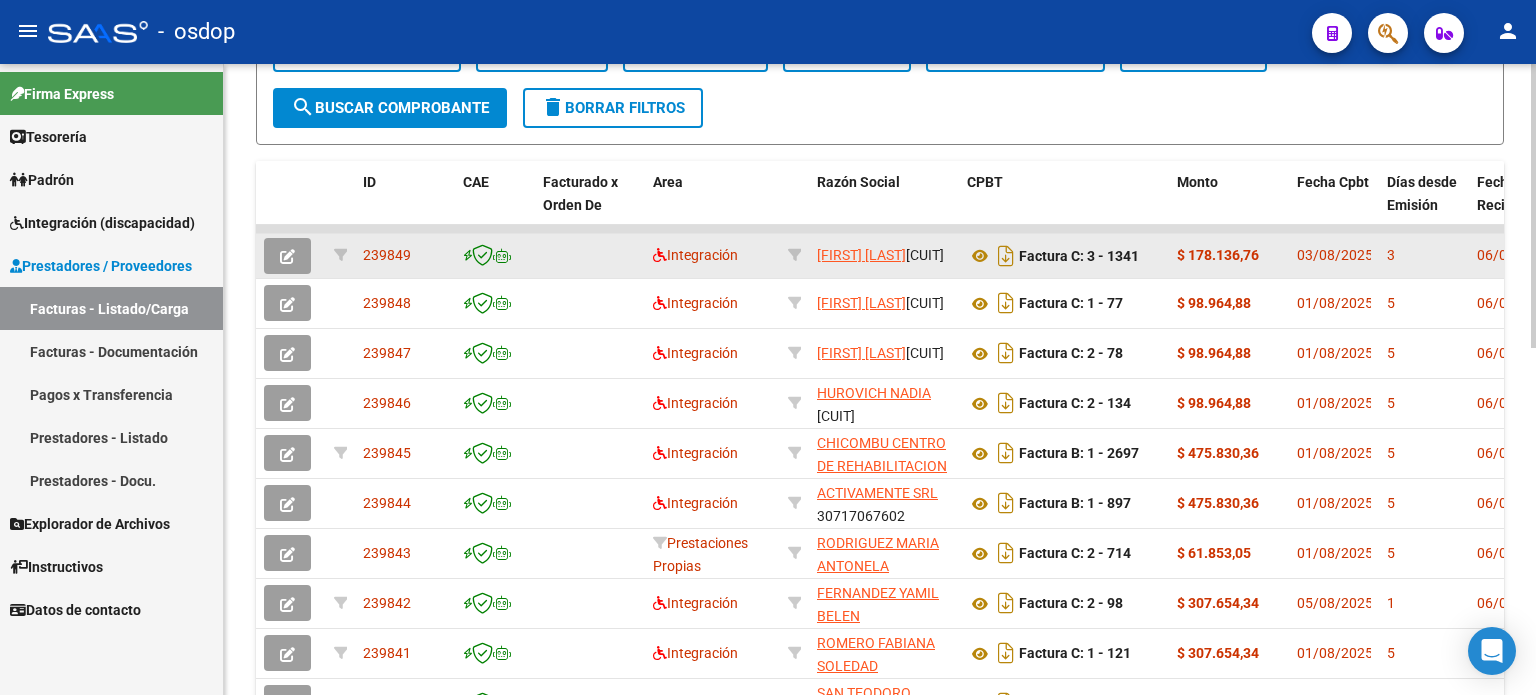 click 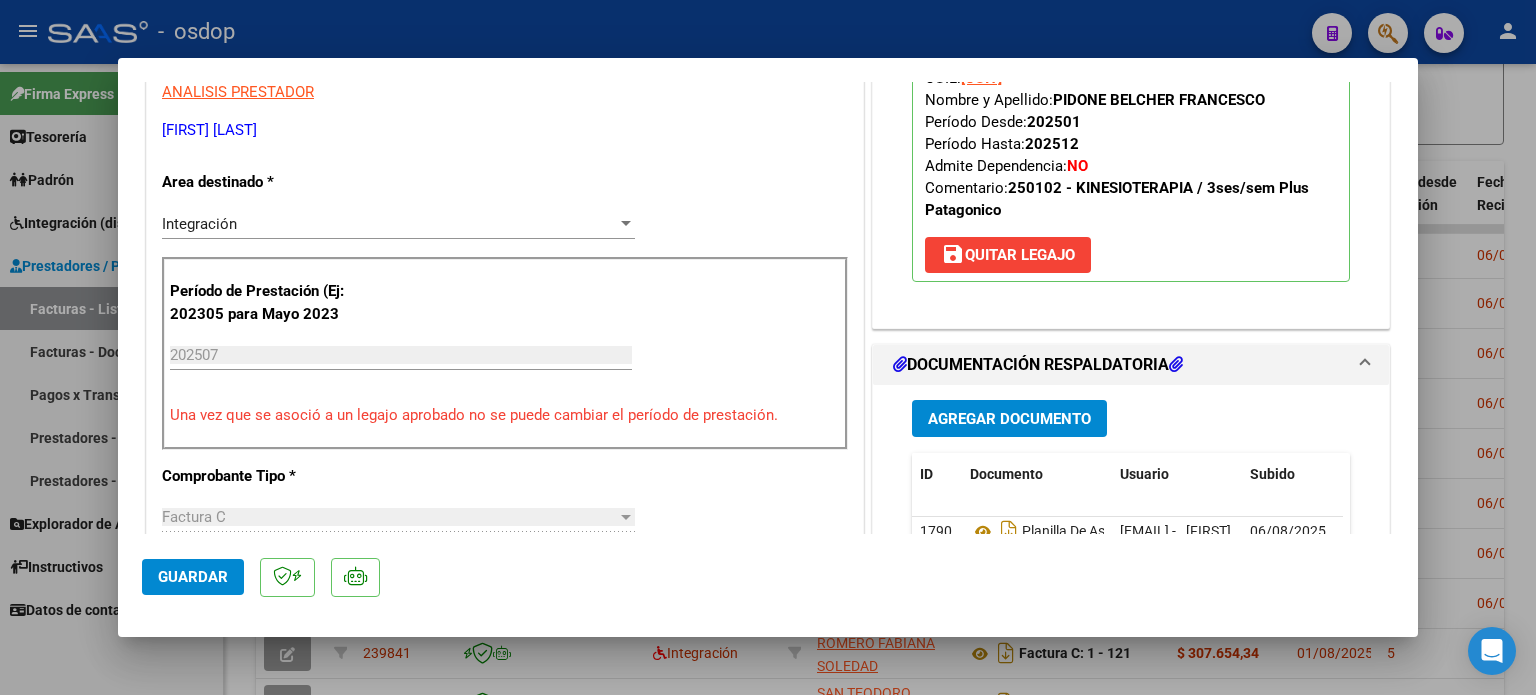 scroll, scrollTop: 300, scrollLeft: 0, axis: vertical 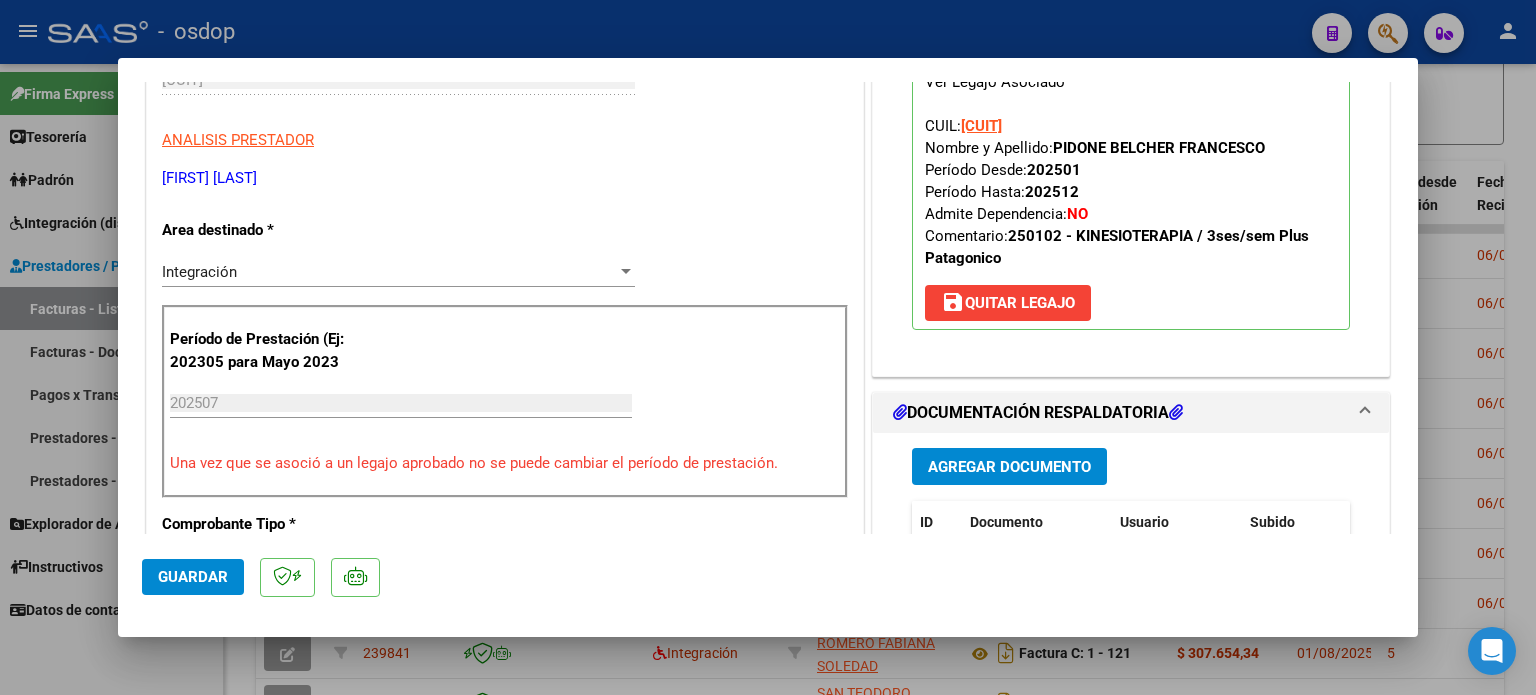 drag, startPoint x: 160, startPoint y: 230, endPoint x: 280, endPoint y: 235, distance: 120.10412 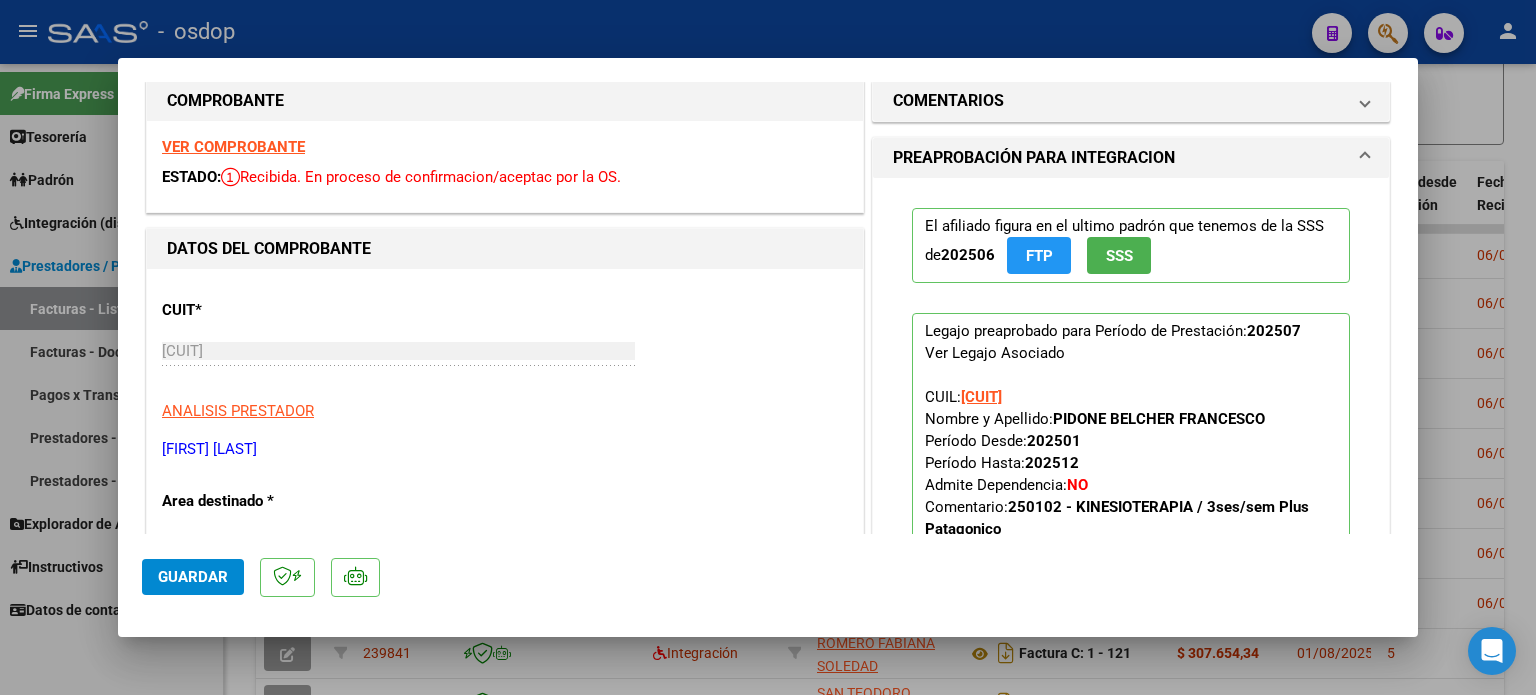 scroll, scrollTop: 0, scrollLeft: 0, axis: both 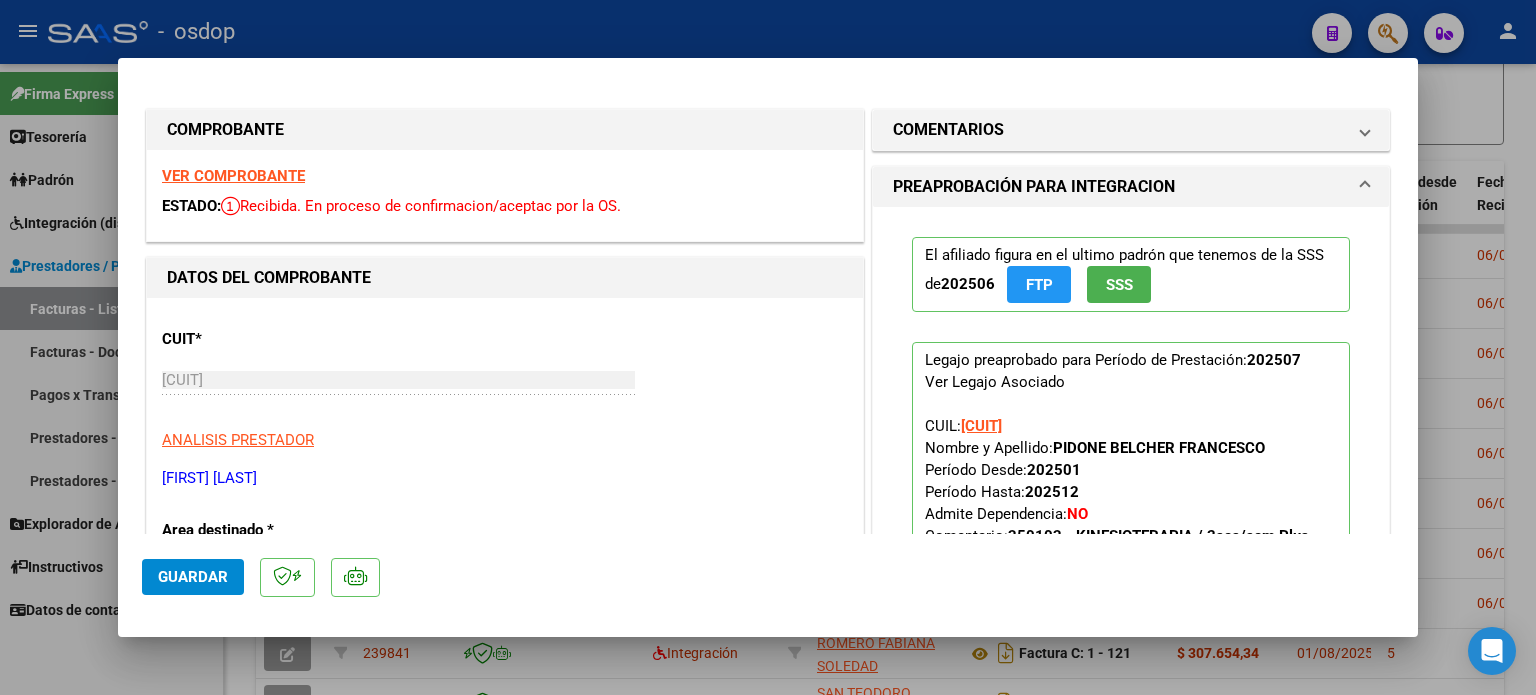 click at bounding box center (768, 347) 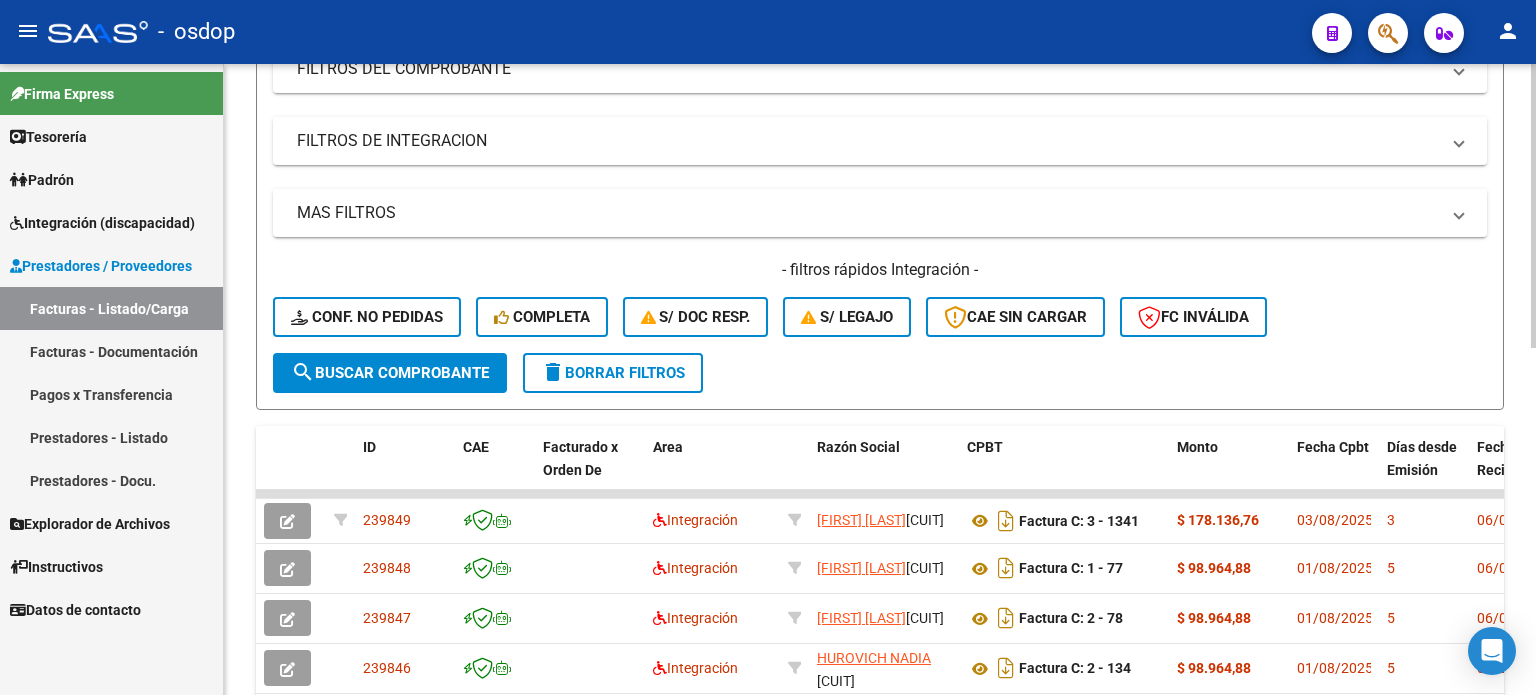 scroll, scrollTop: 300, scrollLeft: 0, axis: vertical 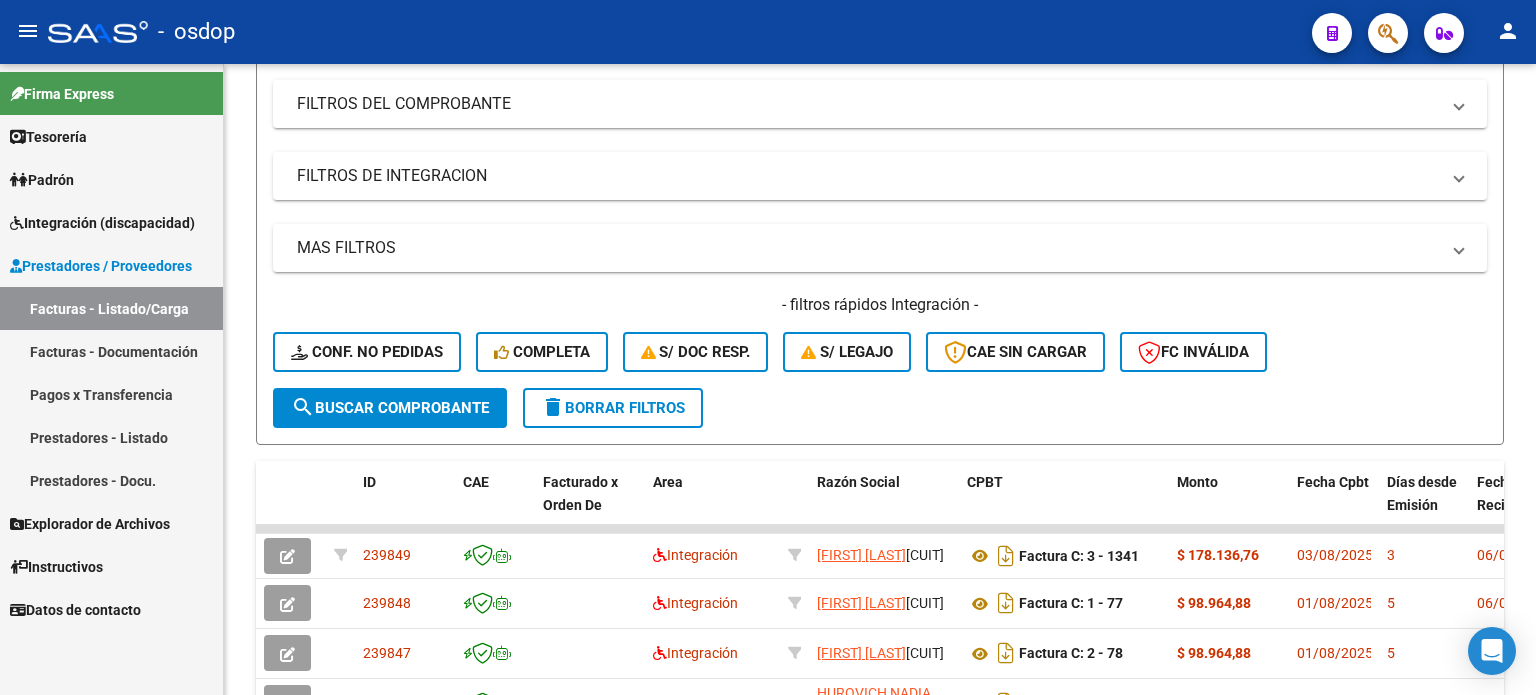 click on "Instructivos" at bounding box center [56, 567] 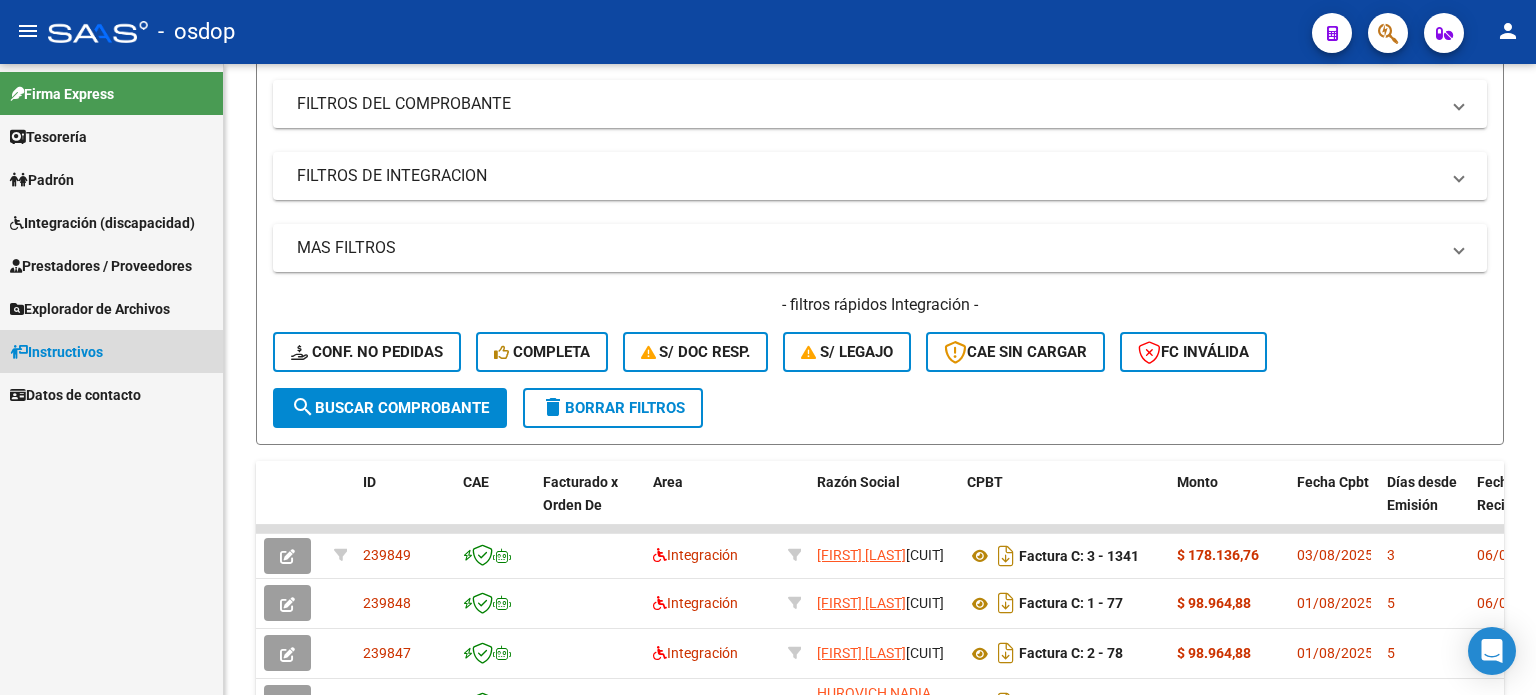 scroll, scrollTop: 0, scrollLeft: 0, axis: both 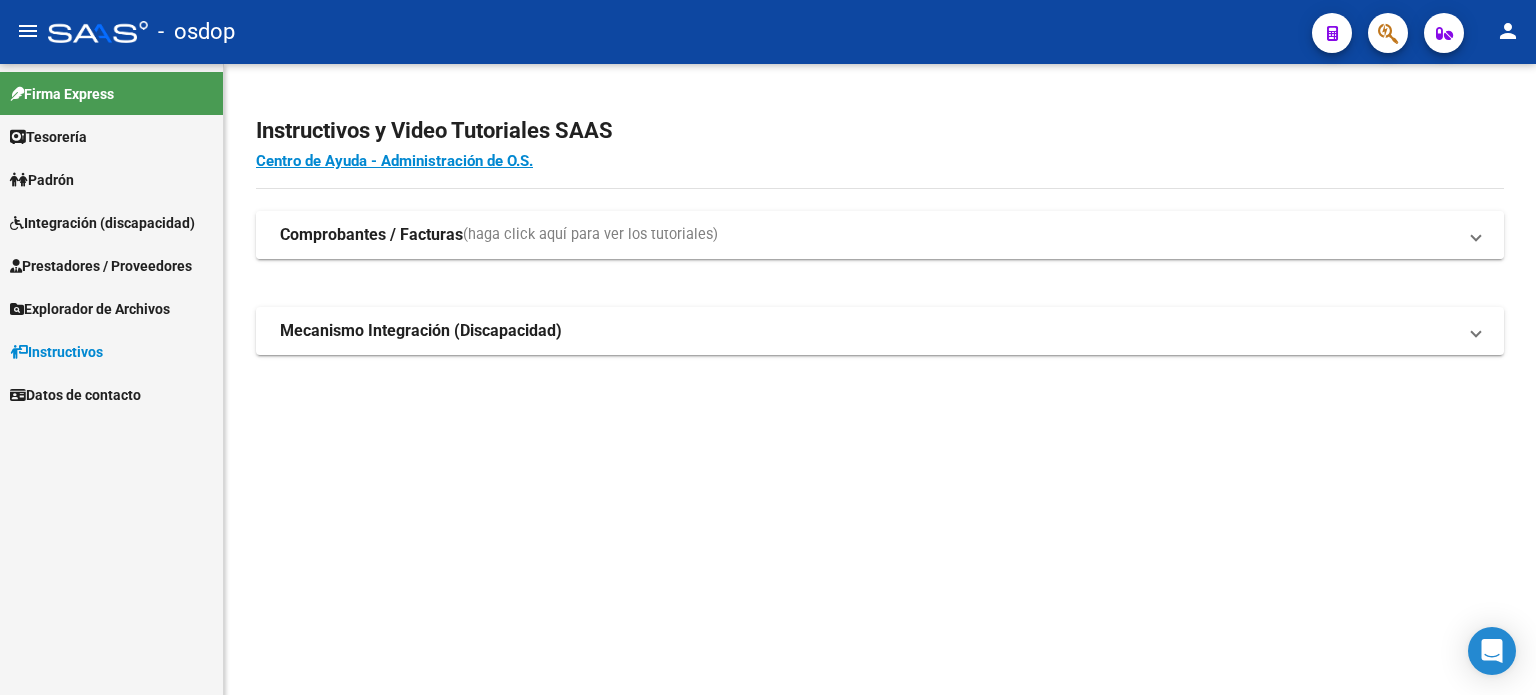 click on "(haga click aquí para ver los tutoriales)" at bounding box center [590, 235] 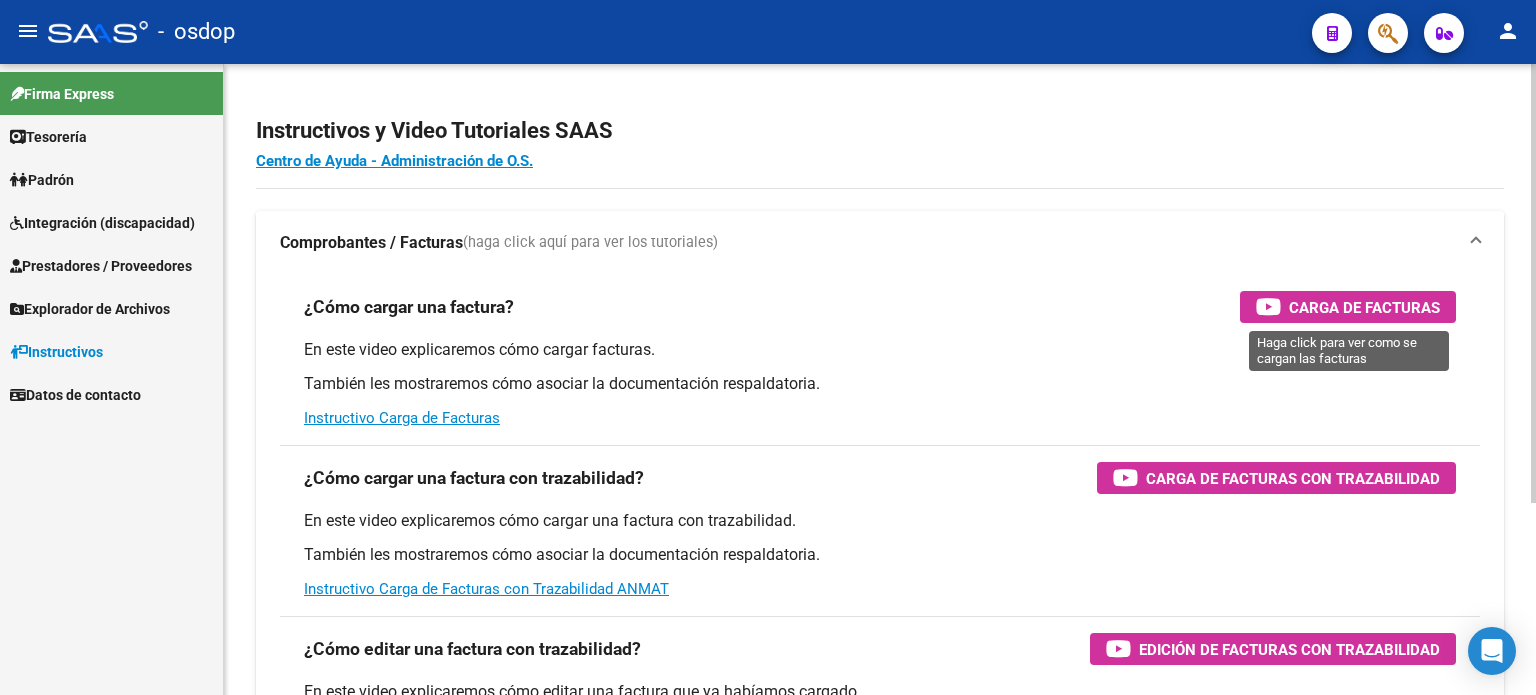 click on "Carga de Facturas" at bounding box center [1364, 307] 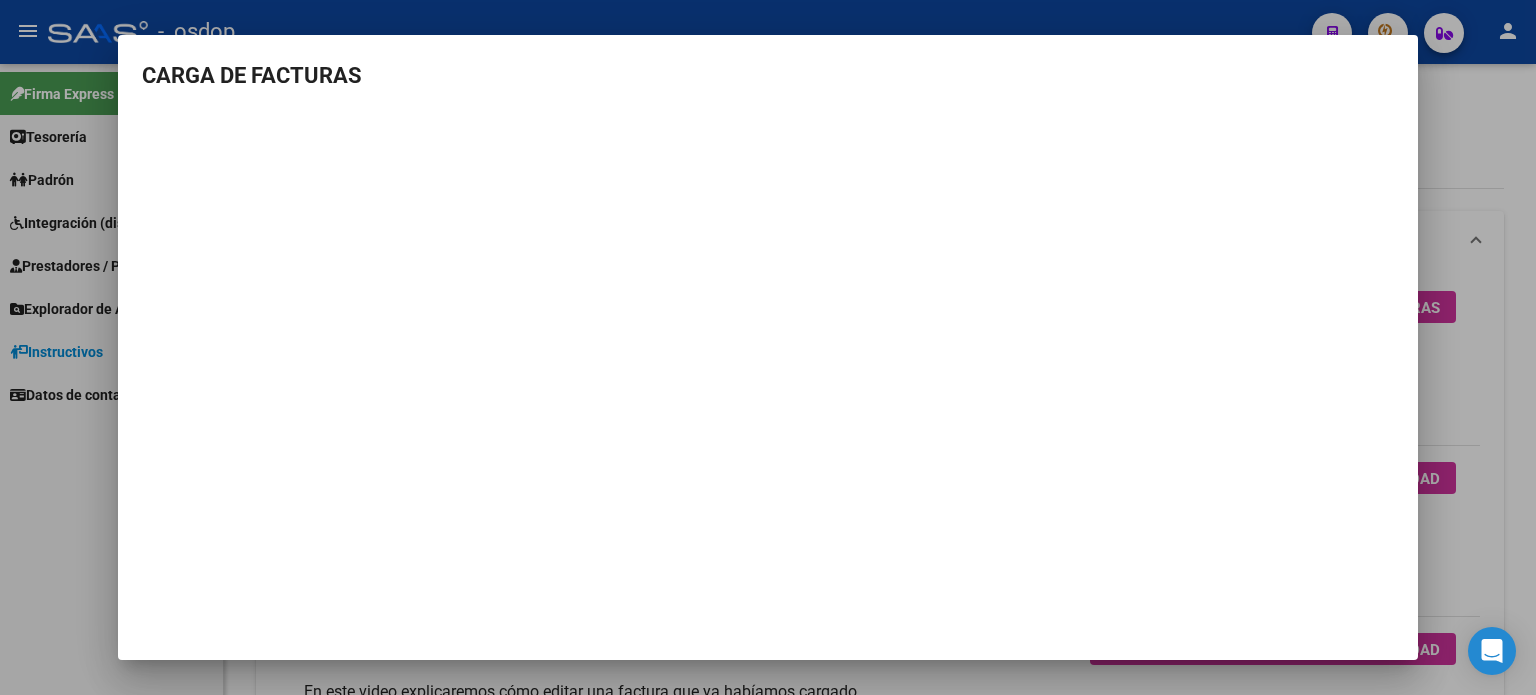 click at bounding box center [768, 347] 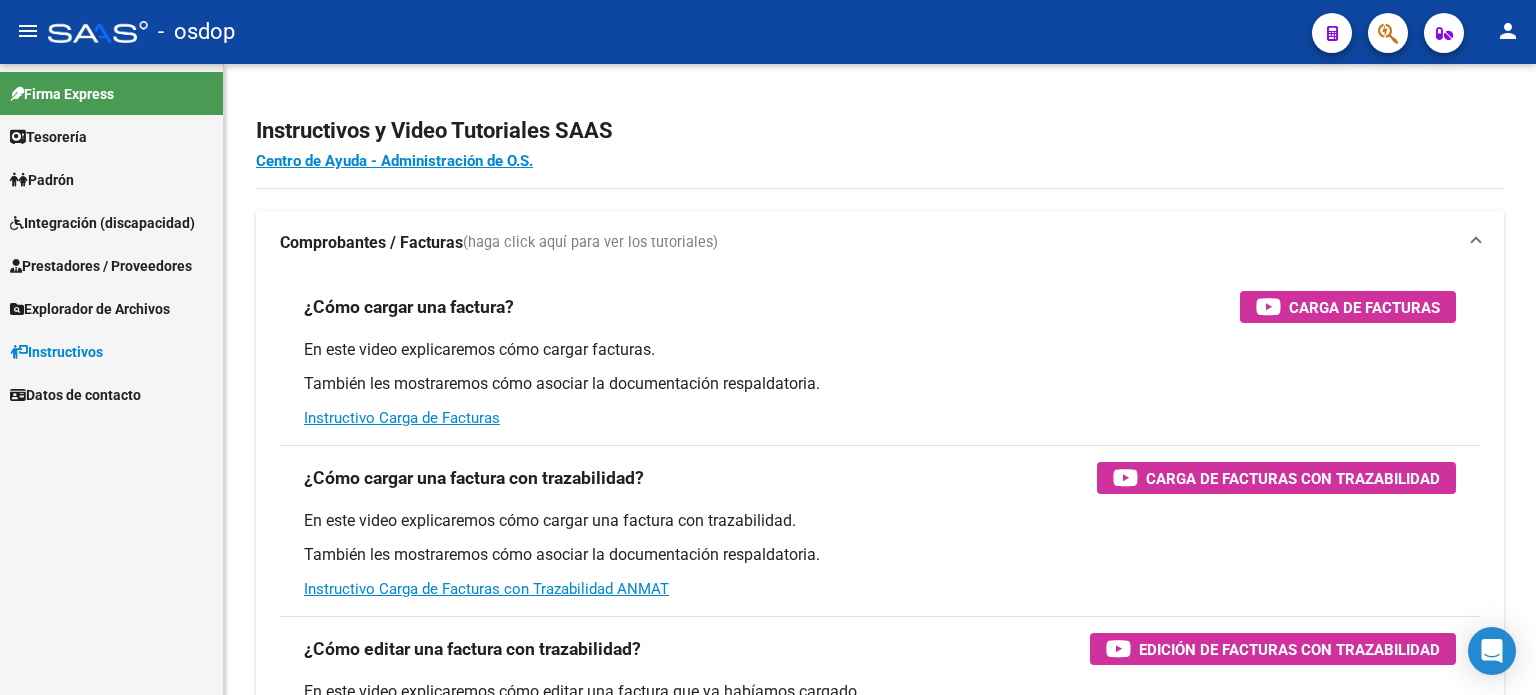 click on "Prestadores / Proveedores" at bounding box center (101, 266) 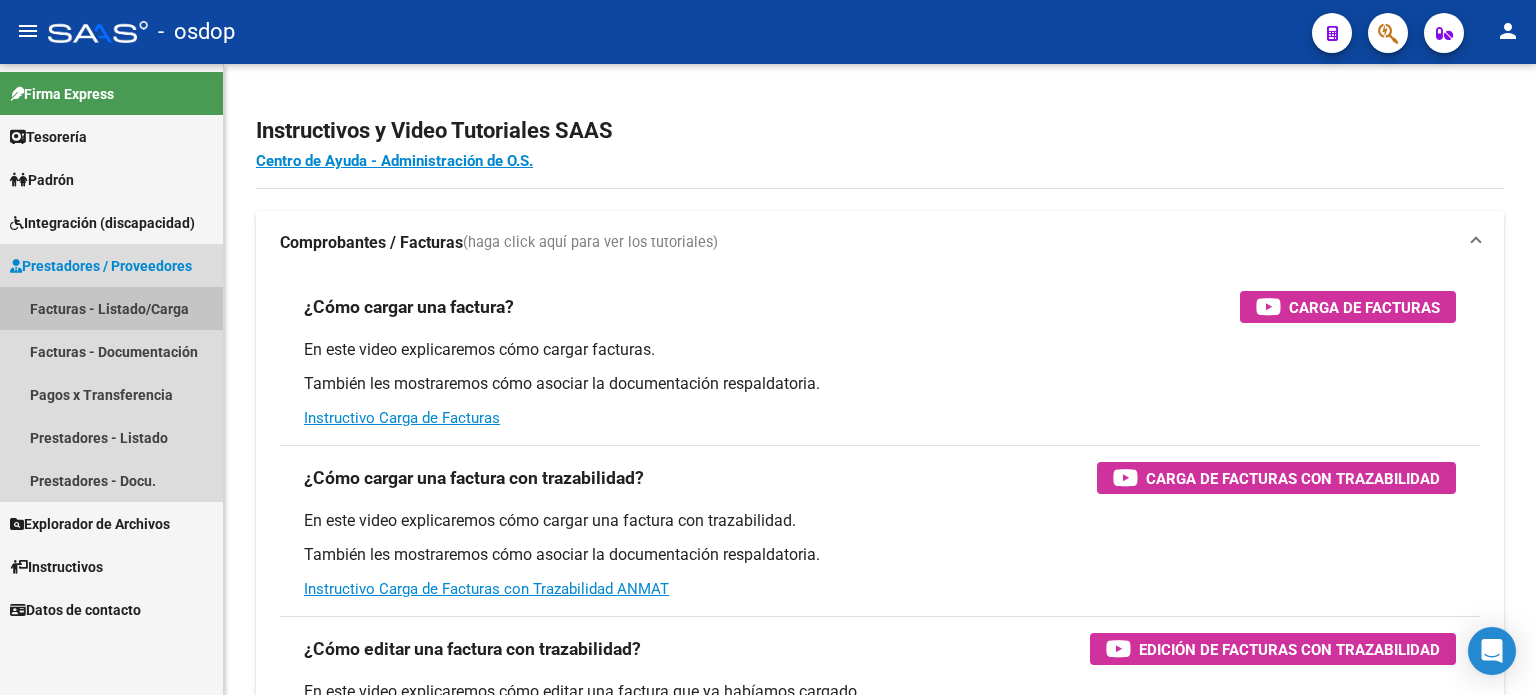 click on "Facturas - Listado/Carga" at bounding box center [111, 308] 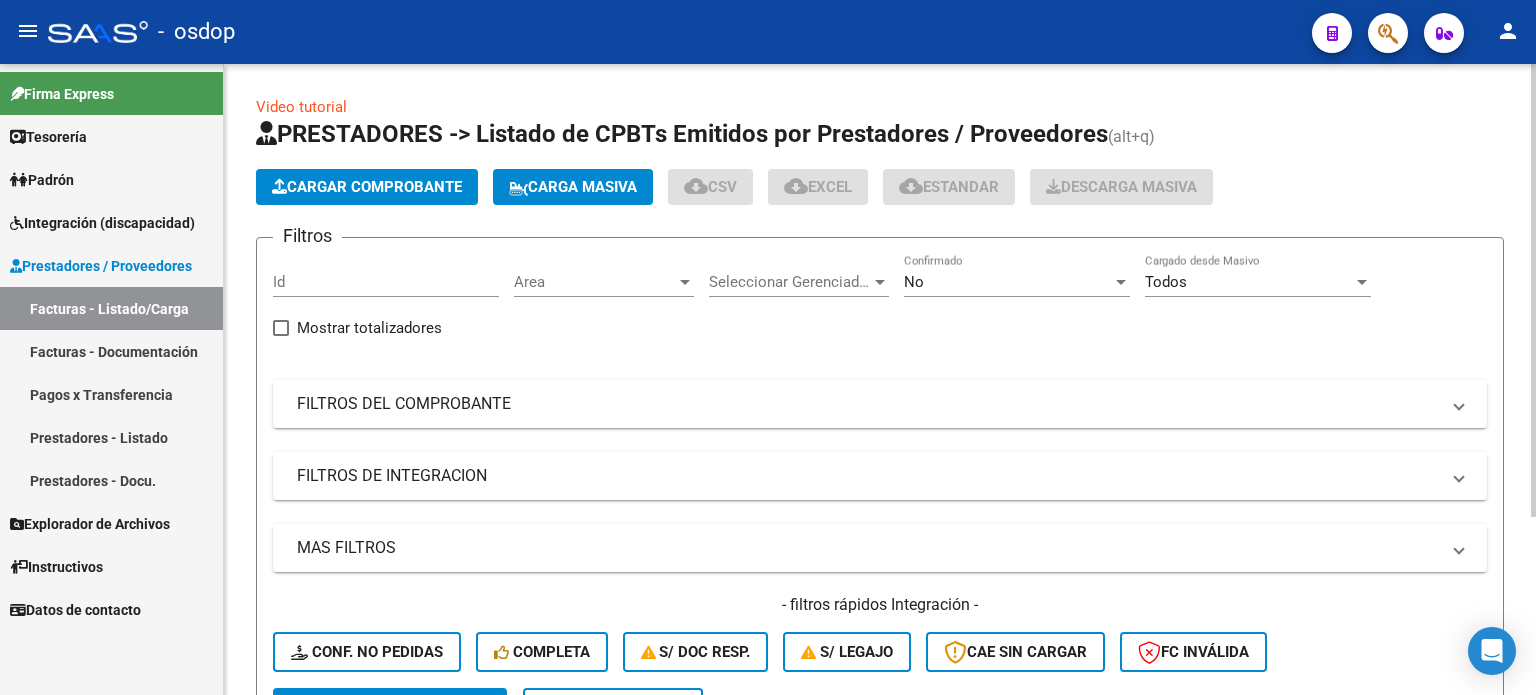 scroll, scrollTop: 246, scrollLeft: 0, axis: vertical 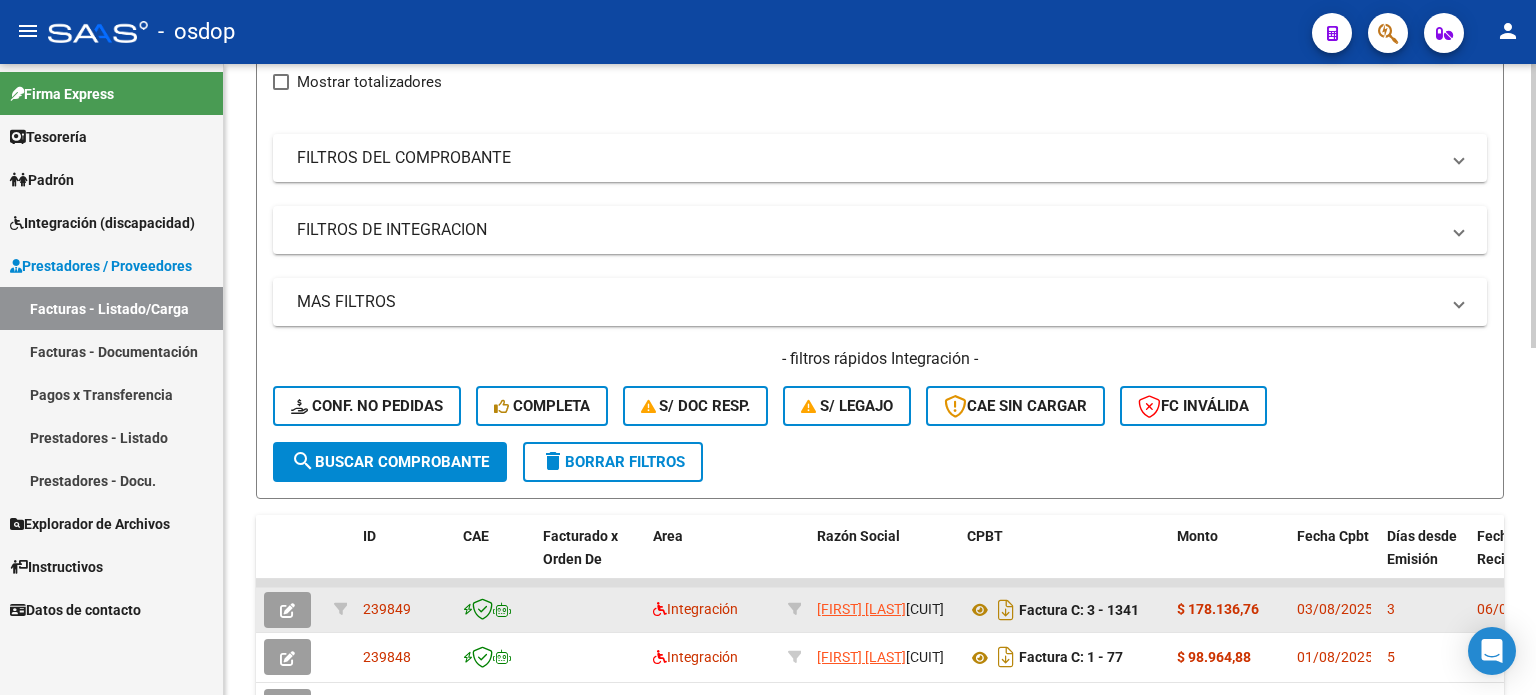click on "239849" 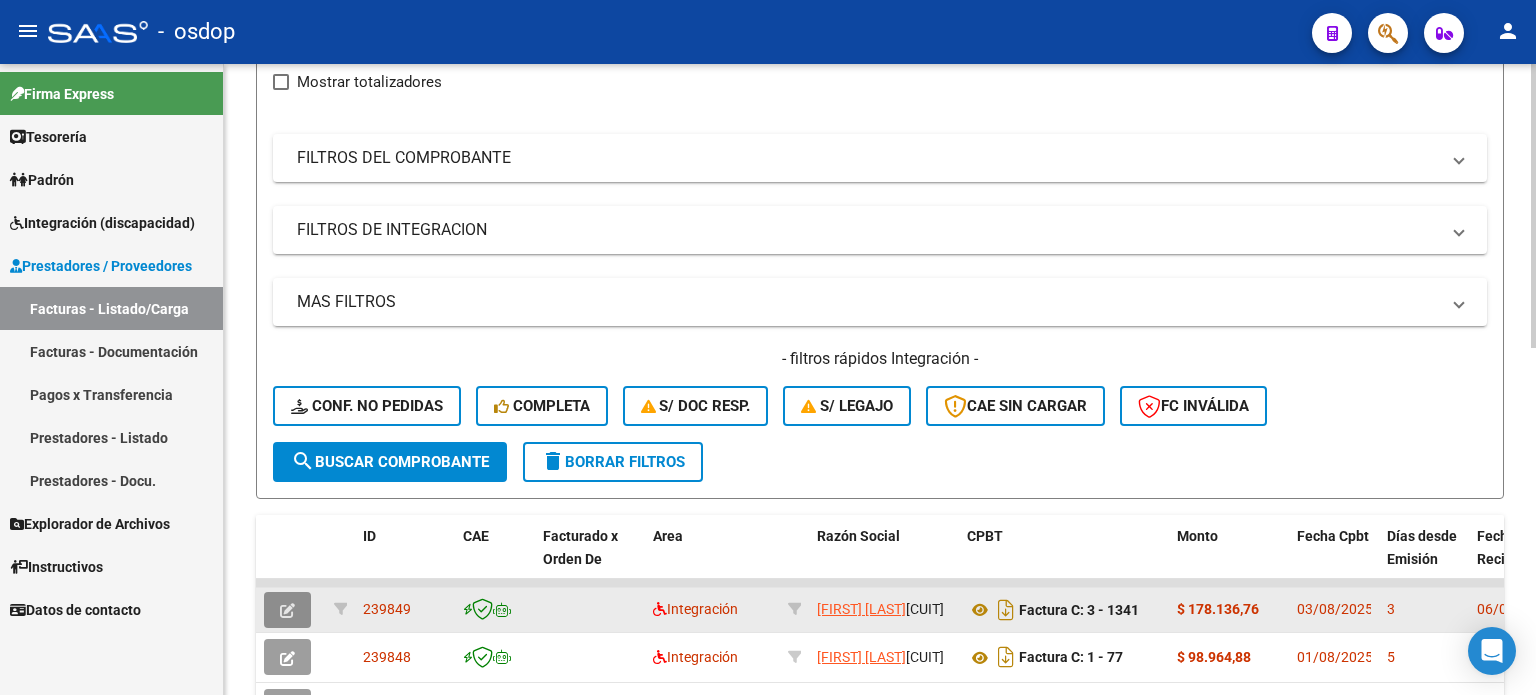 click 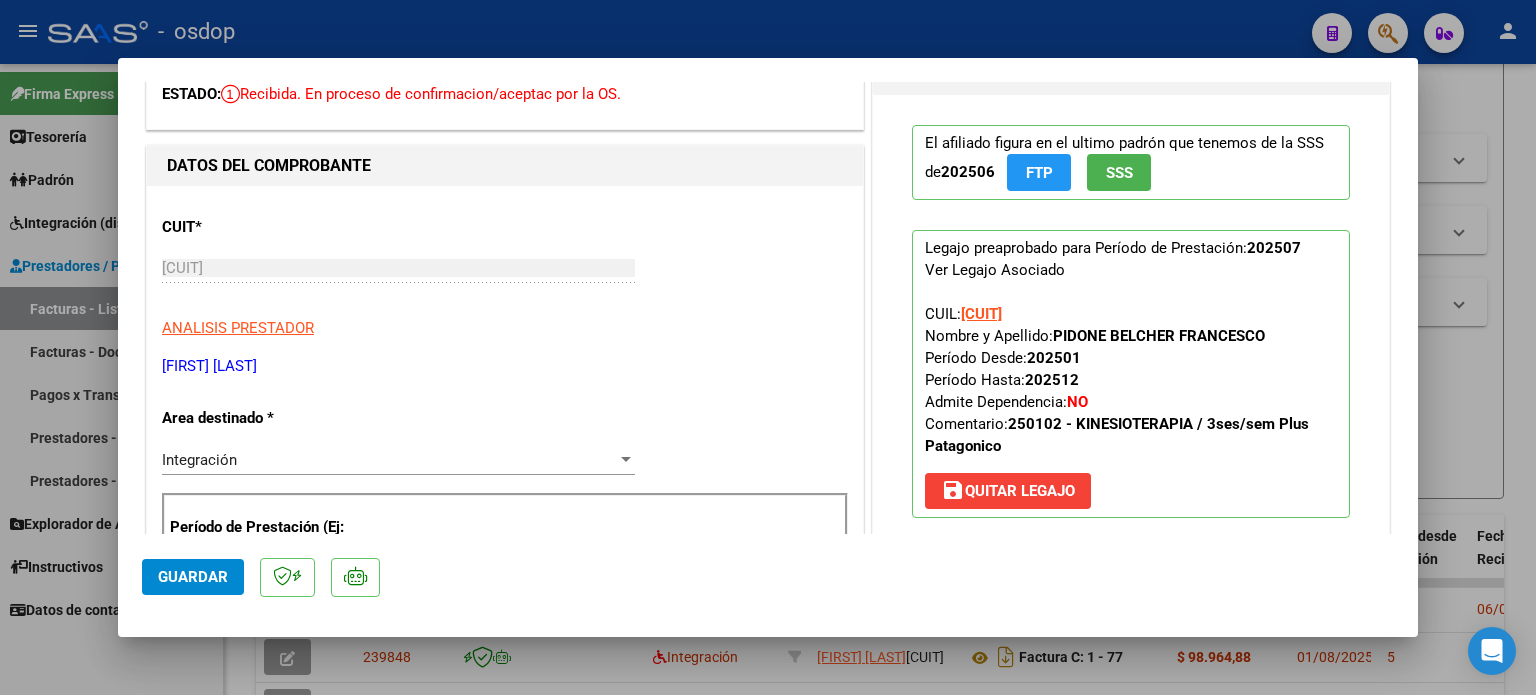 scroll, scrollTop: 0, scrollLeft: 0, axis: both 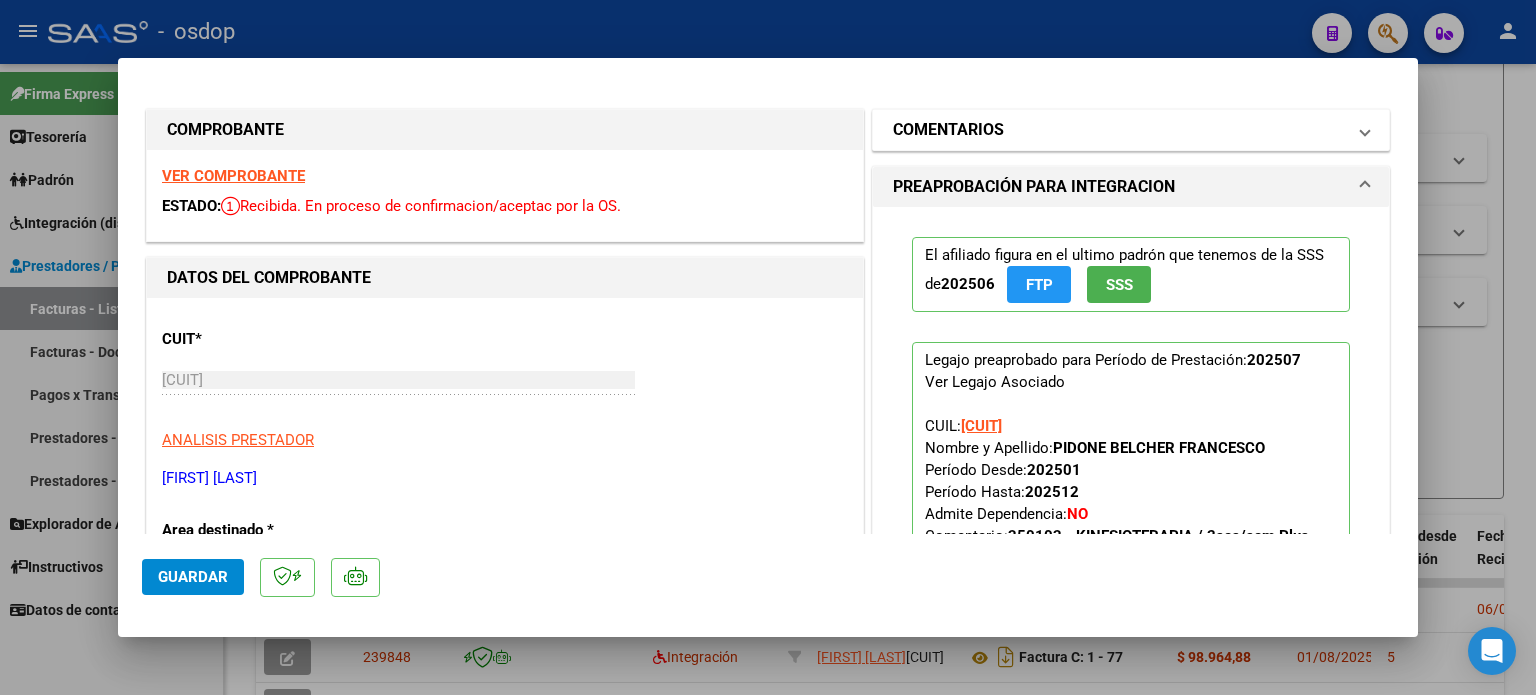 click on "COMENTARIOS" at bounding box center (1119, 130) 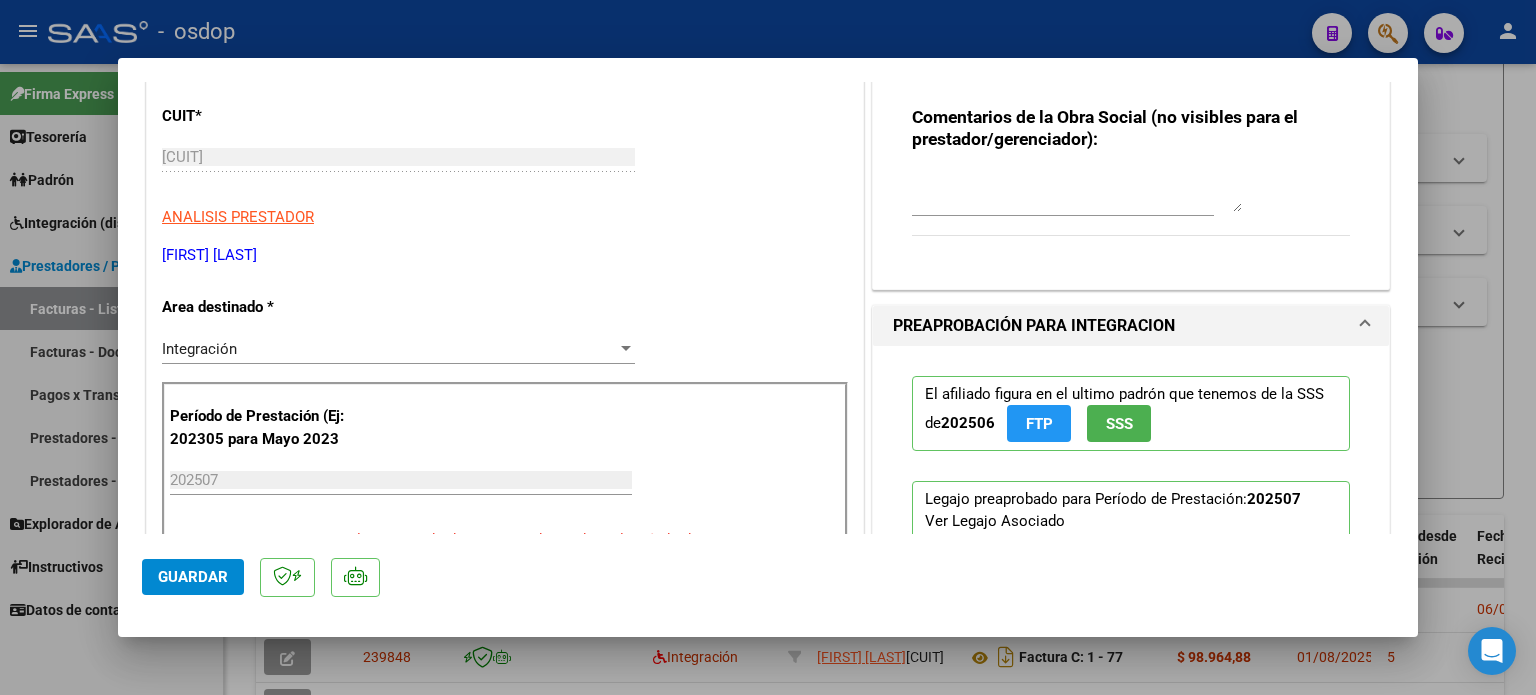 scroll, scrollTop: 300, scrollLeft: 0, axis: vertical 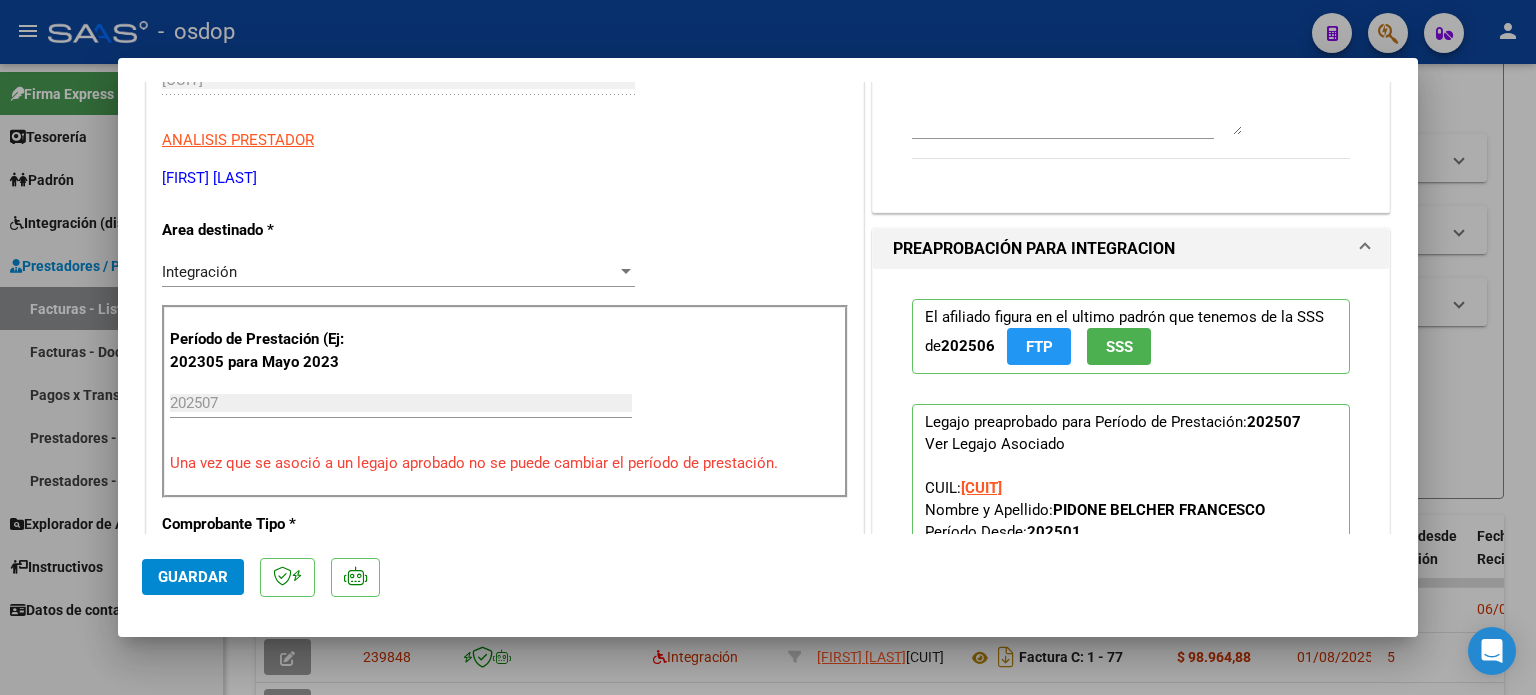 click on "PREAPROBACIÓN PARA INTEGRACION" at bounding box center (1034, 249) 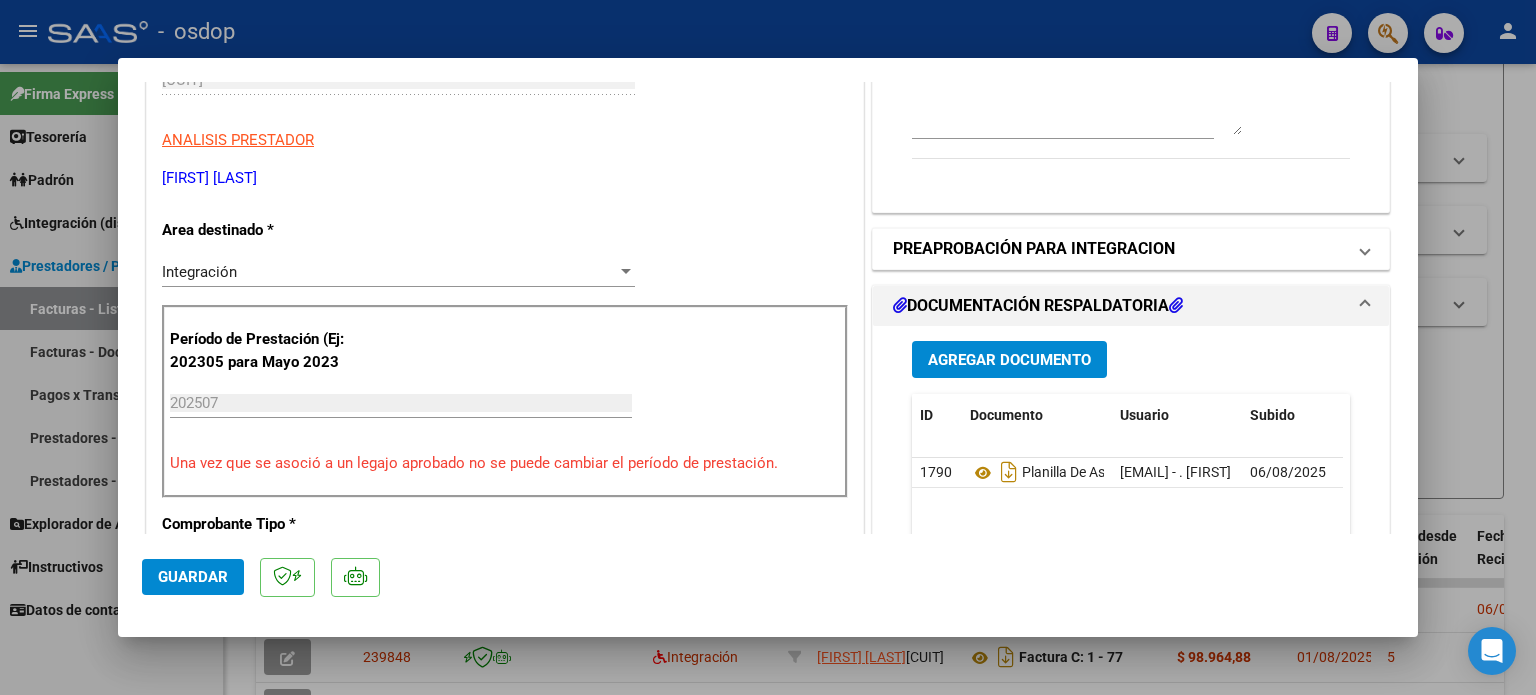 click on "PREAPROBACIÓN PARA INTEGRACION" at bounding box center [1034, 249] 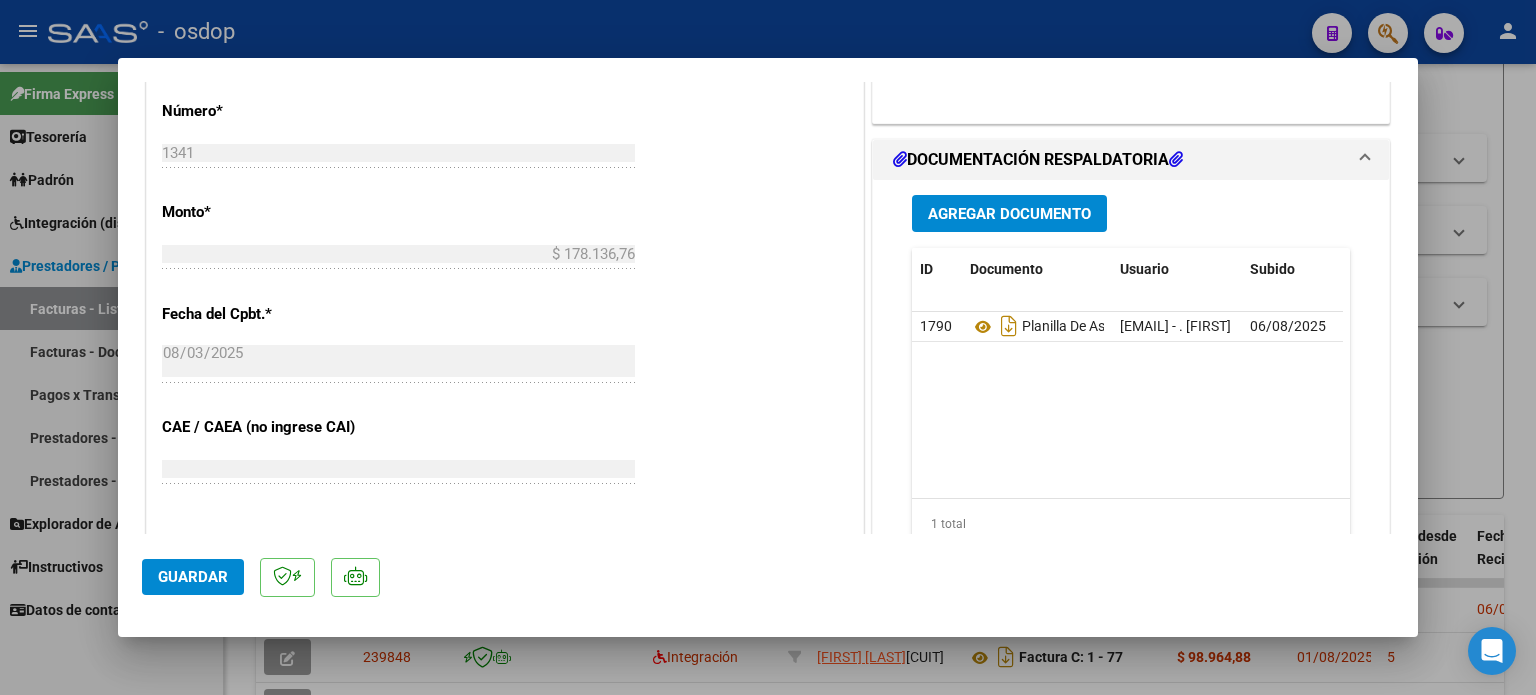 scroll, scrollTop: 900, scrollLeft: 0, axis: vertical 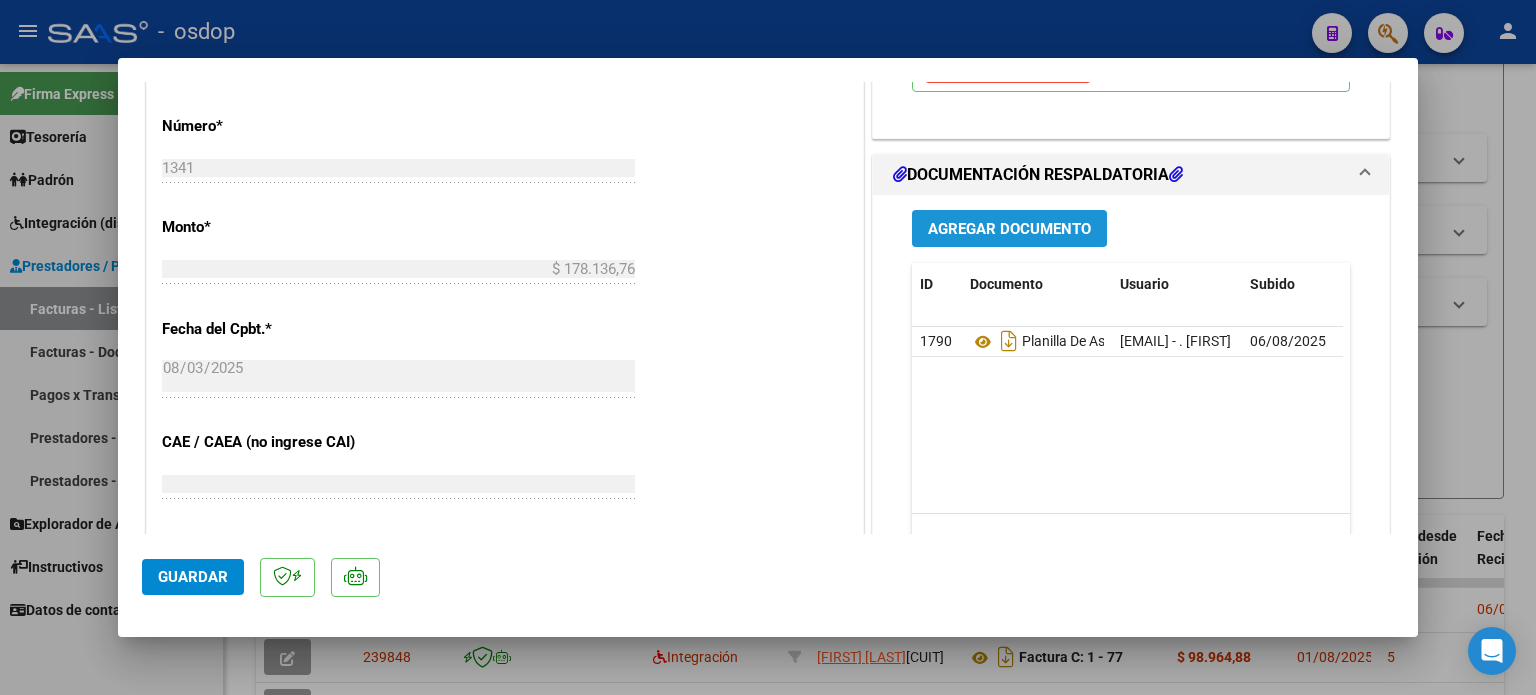 click on "Agregar Documento" at bounding box center (1009, 229) 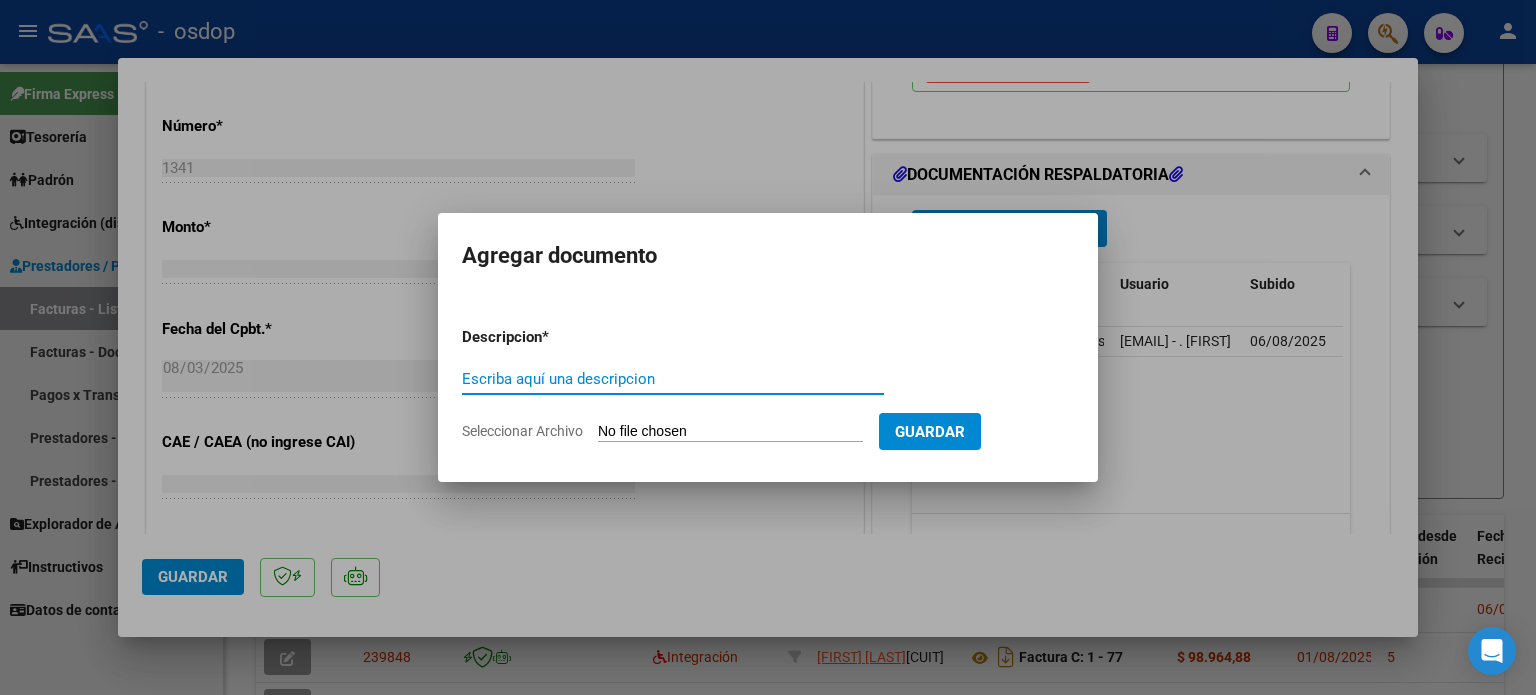 click at bounding box center [768, 347] 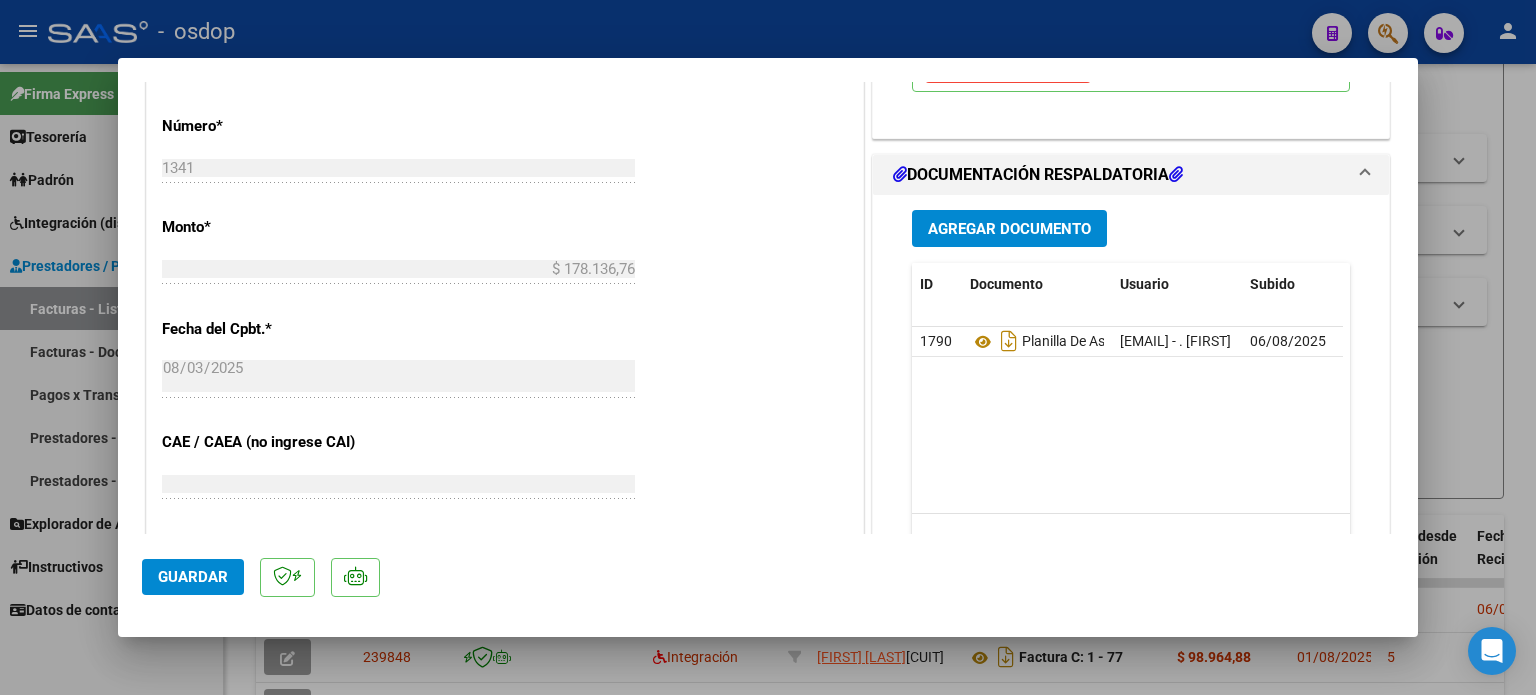 type 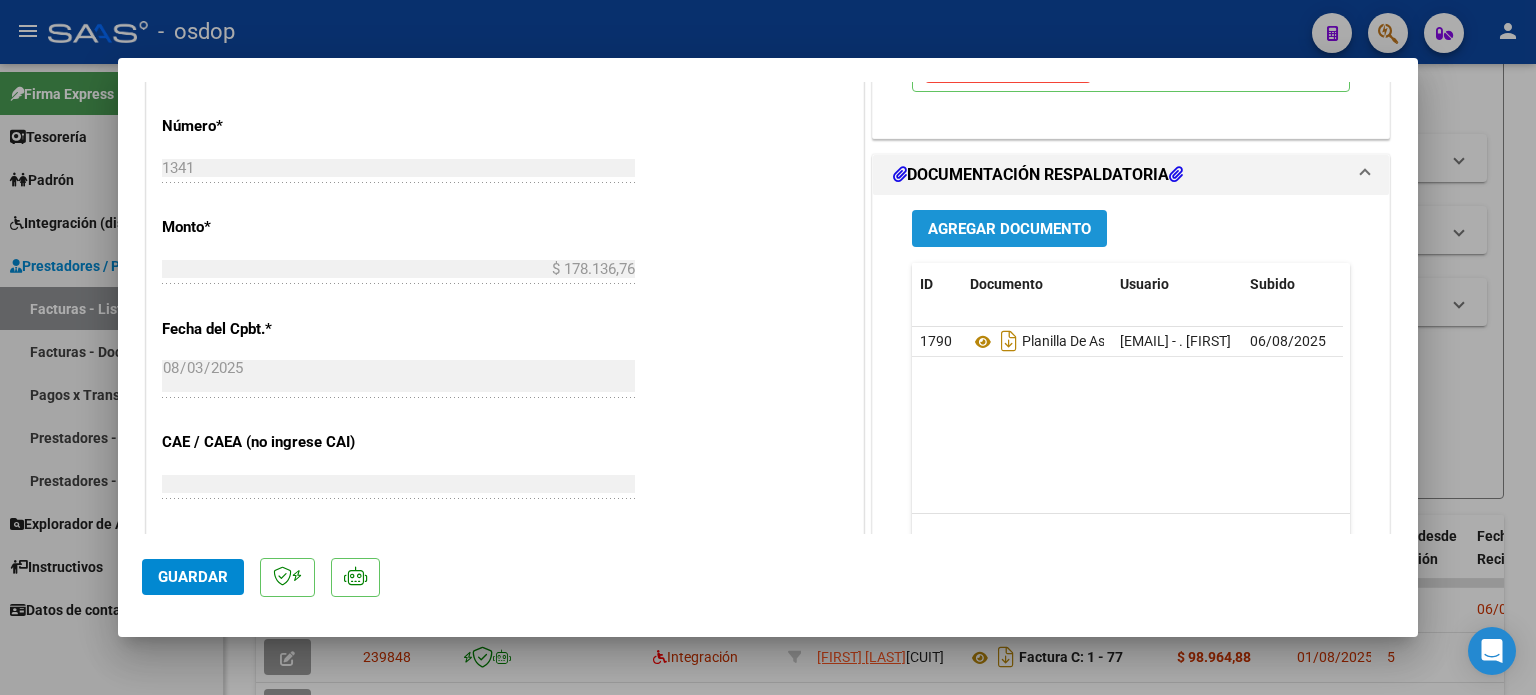 click on "Agregar Documento" at bounding box center [1009, 229] 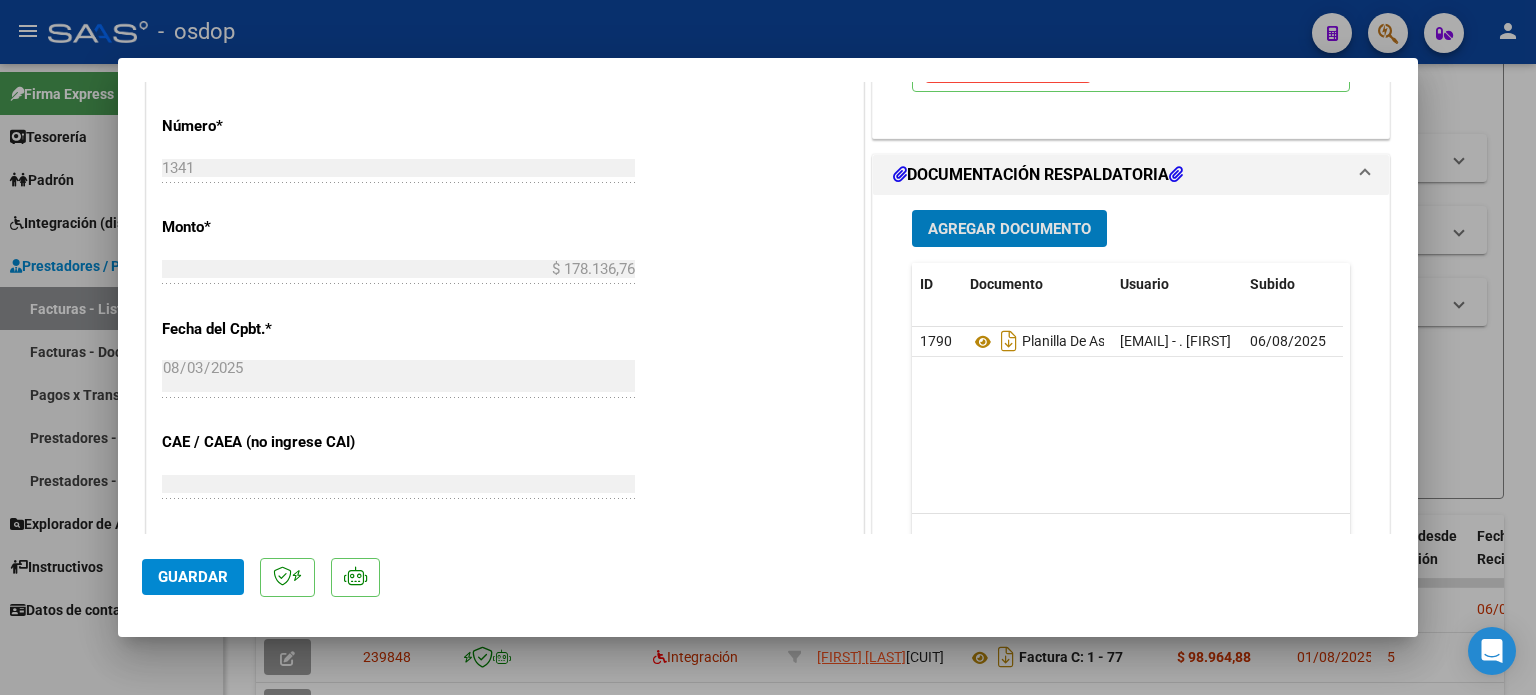 type 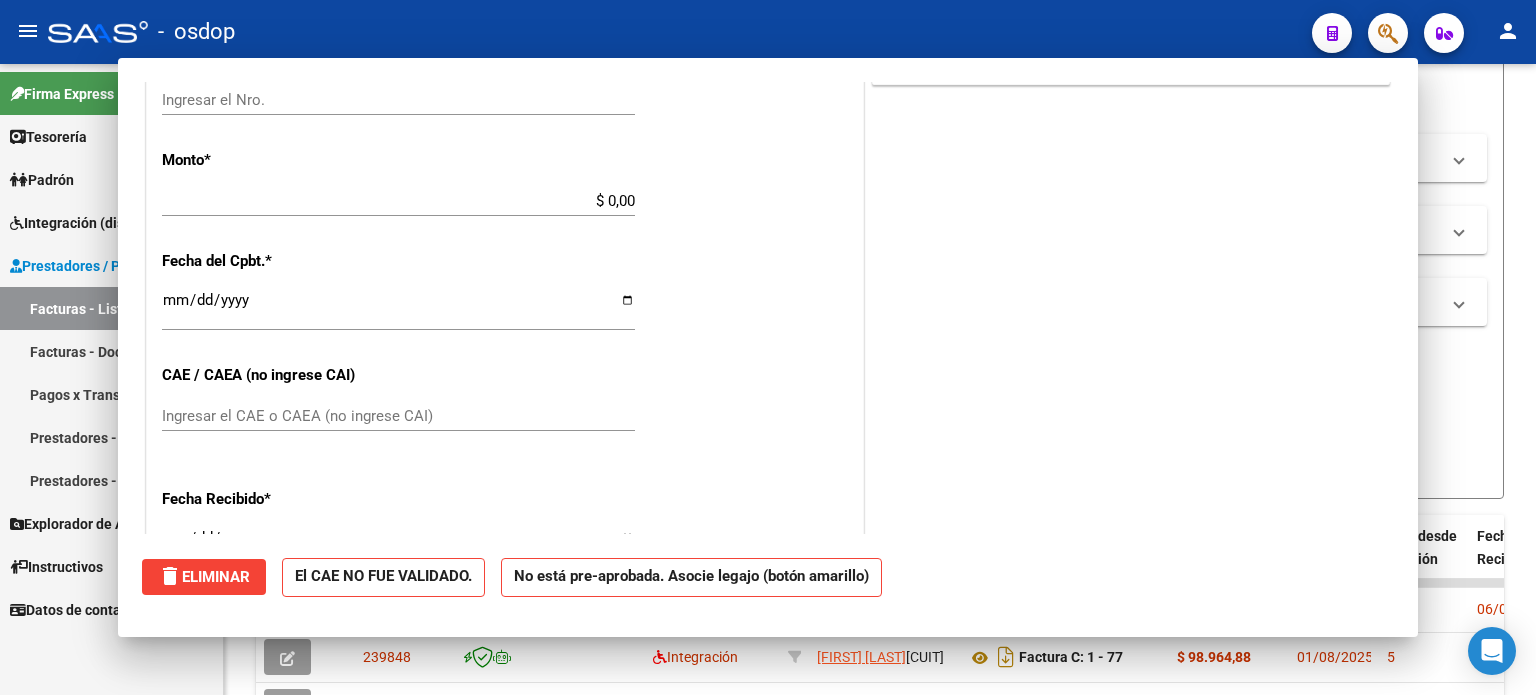 scroll, scrollTop: 832, scrollLeft: 0, axis: vertical 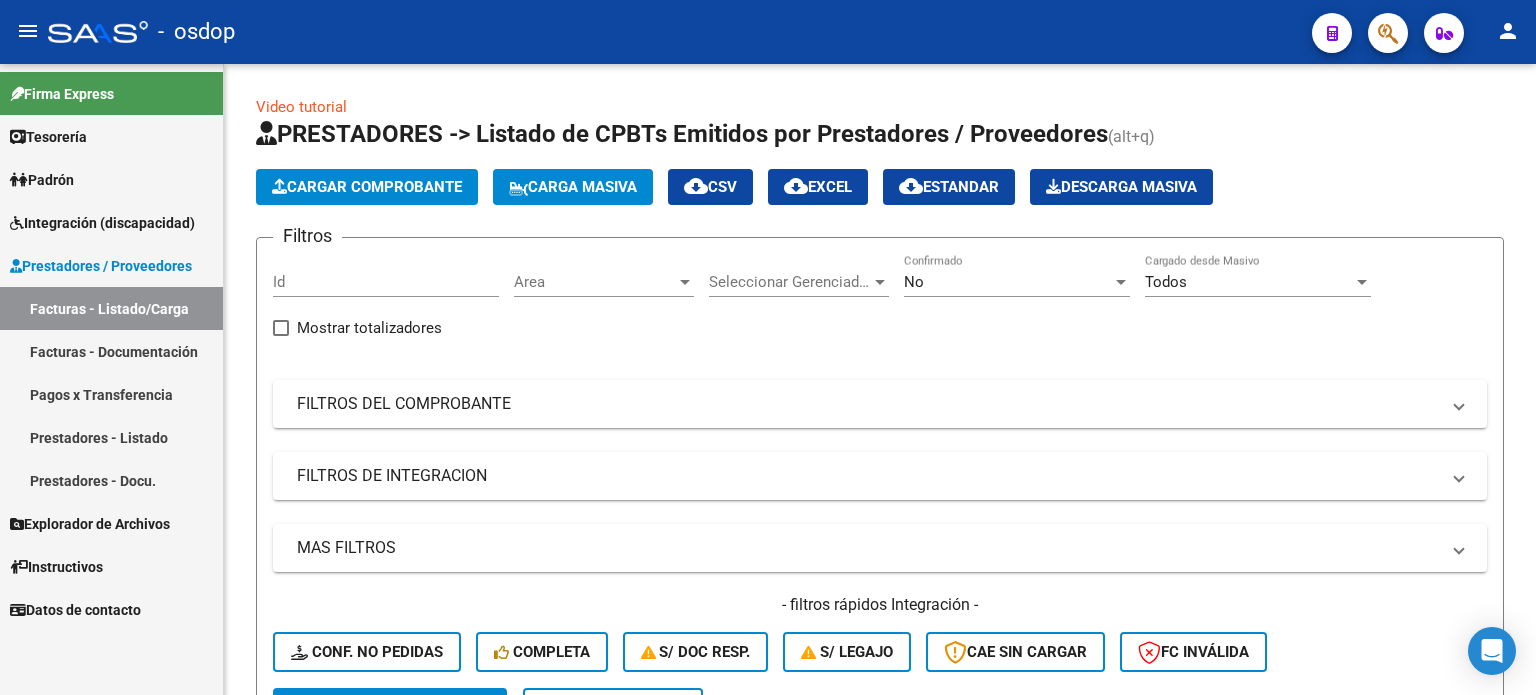 click on "Facturas - Listado/Carga" at bounding box center (111, 308) 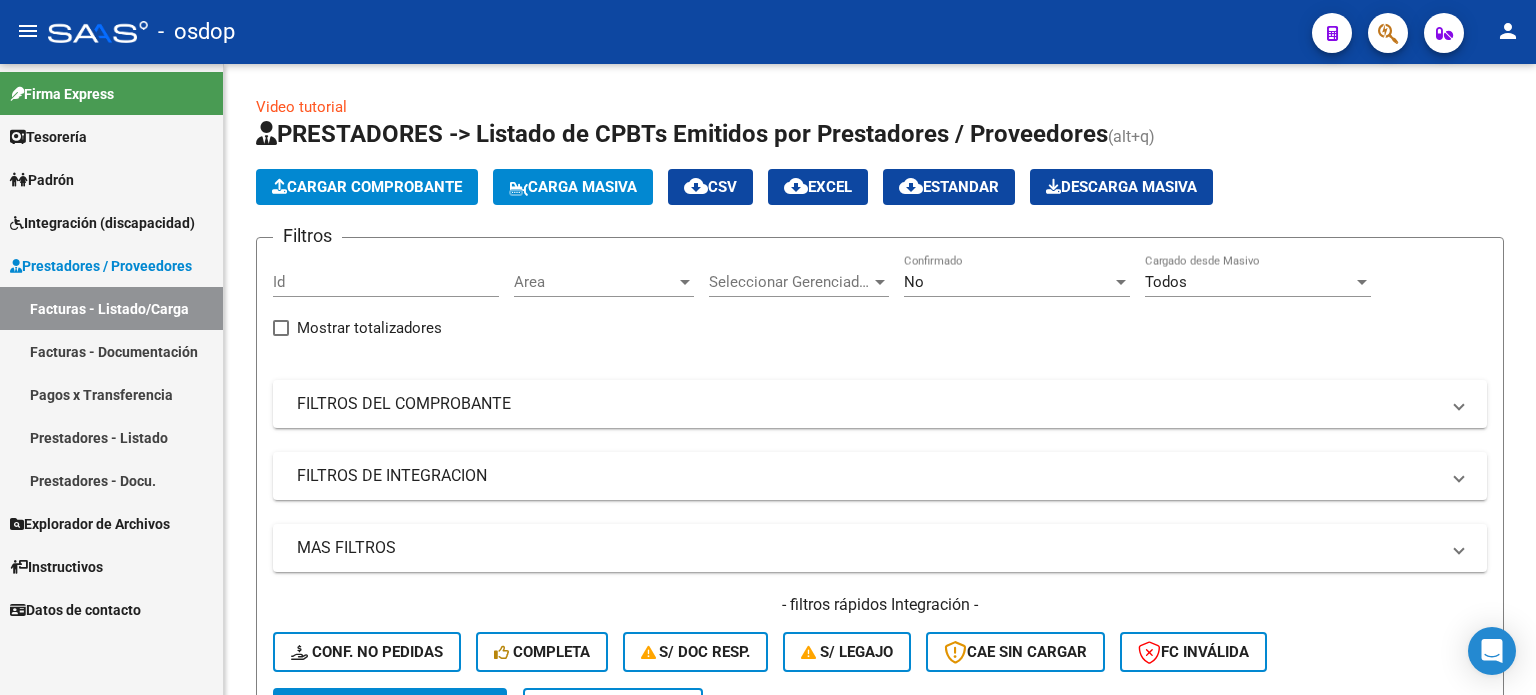 click on "Prestadores - Listado" at bounding box center [111, 437] 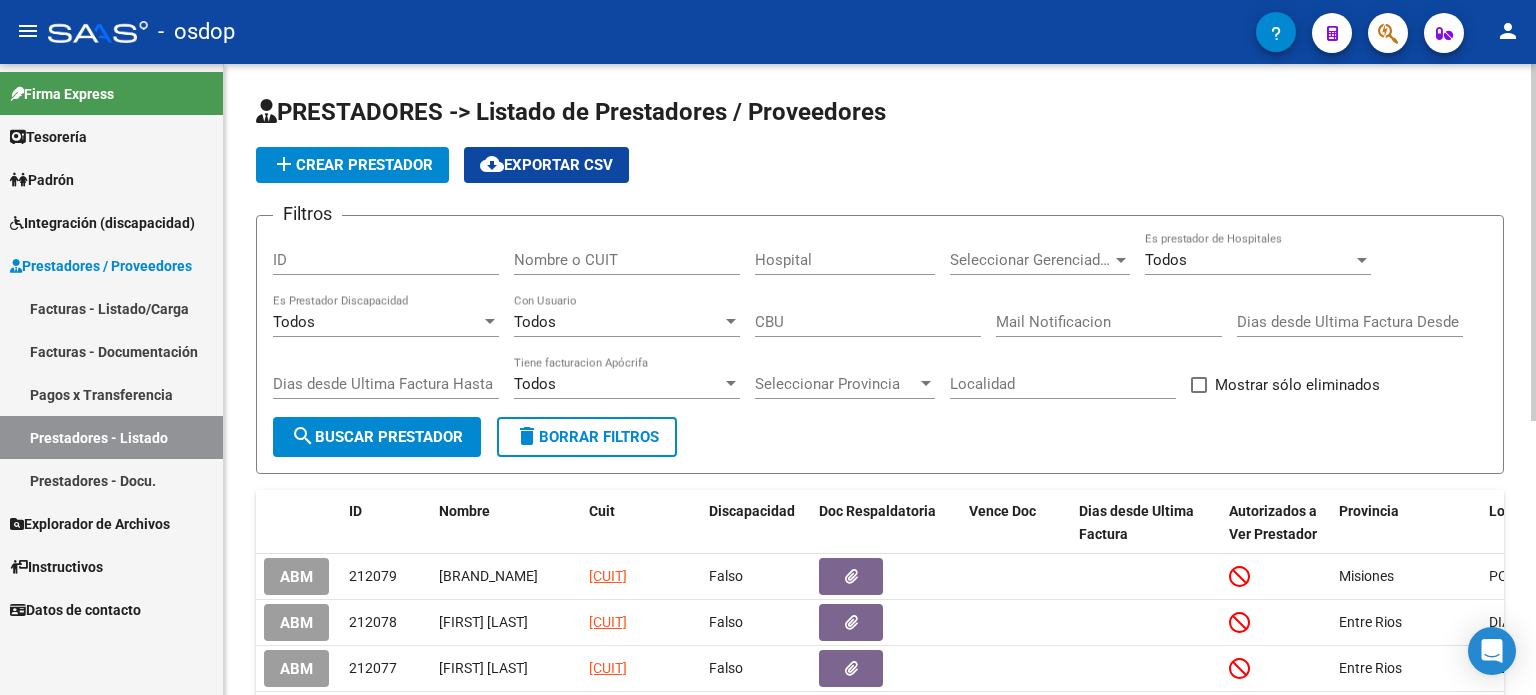 click on "Nombre o CUIT" at bounding box center [627, 260] 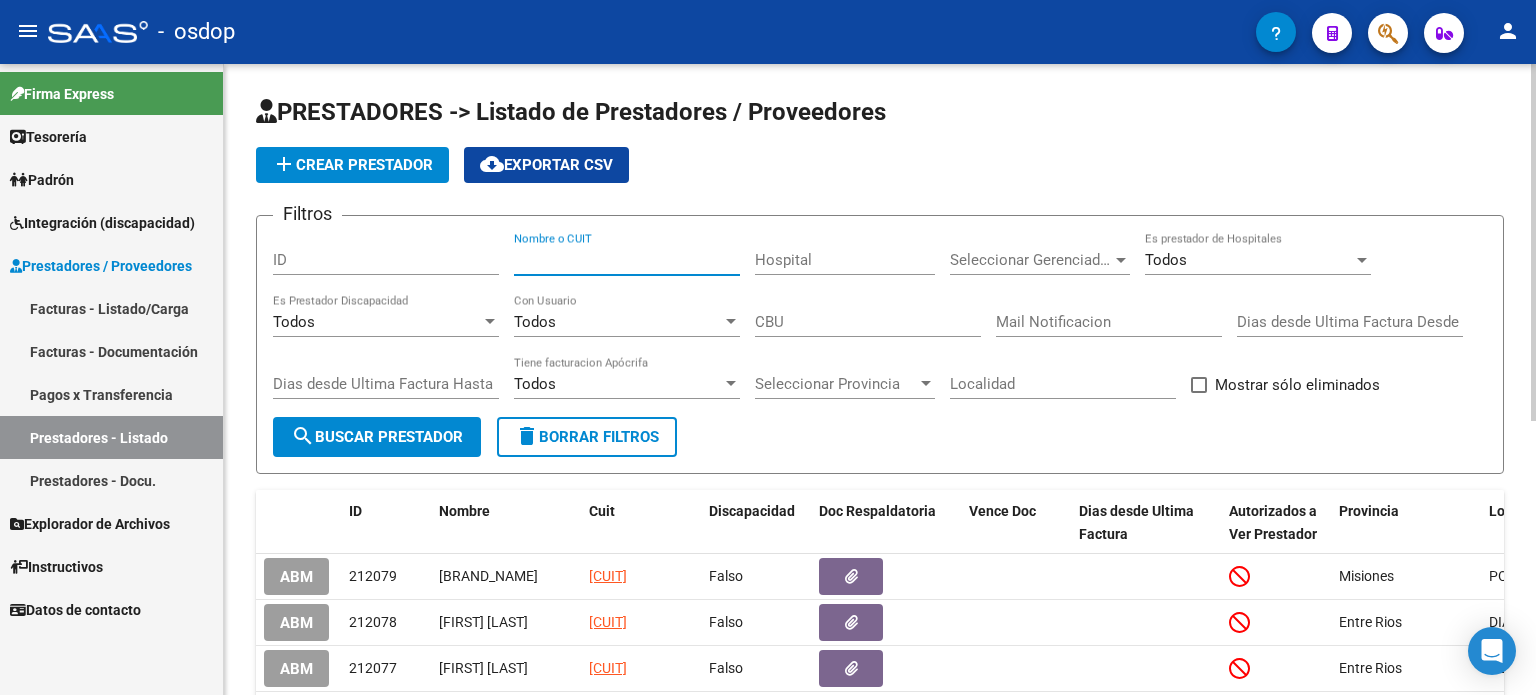 click on "Nombre o CUIT" at bounding box center [627, 260] 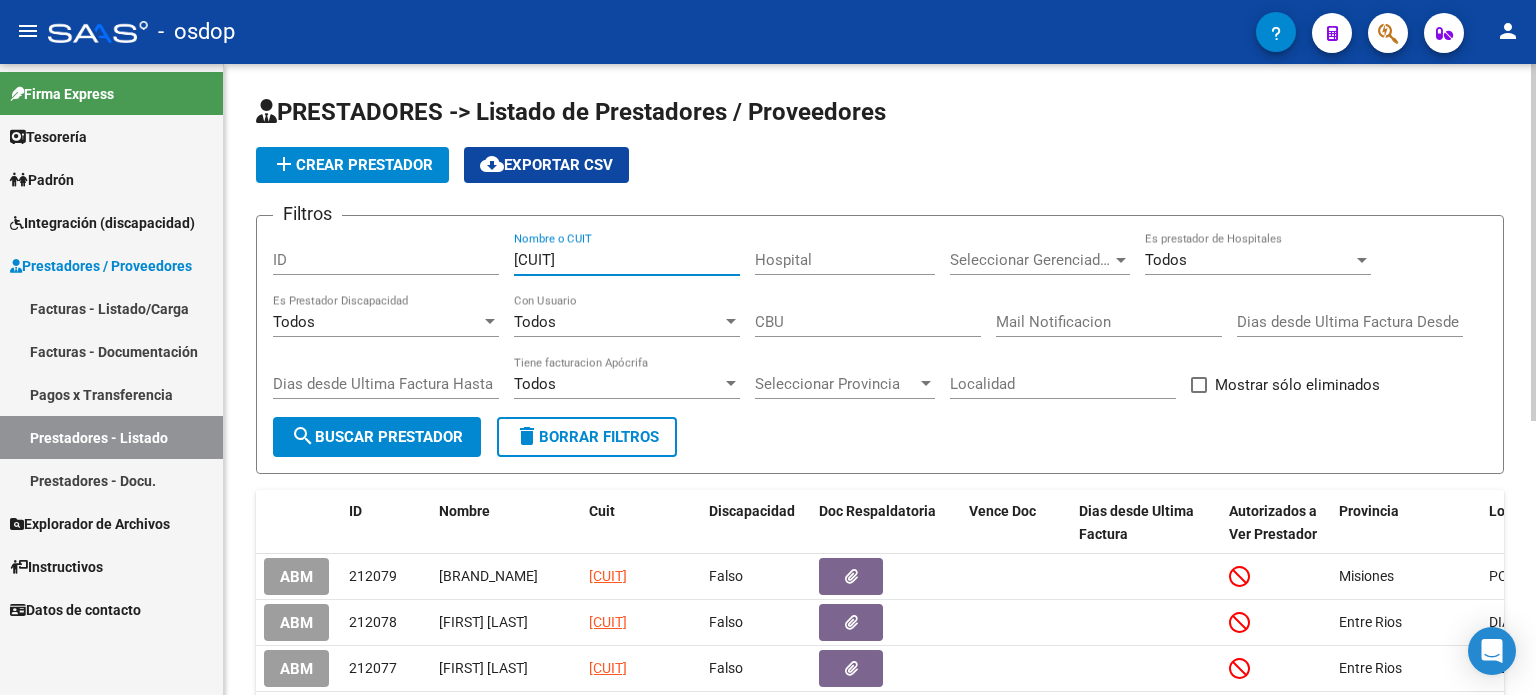 type on "[CUIT]" 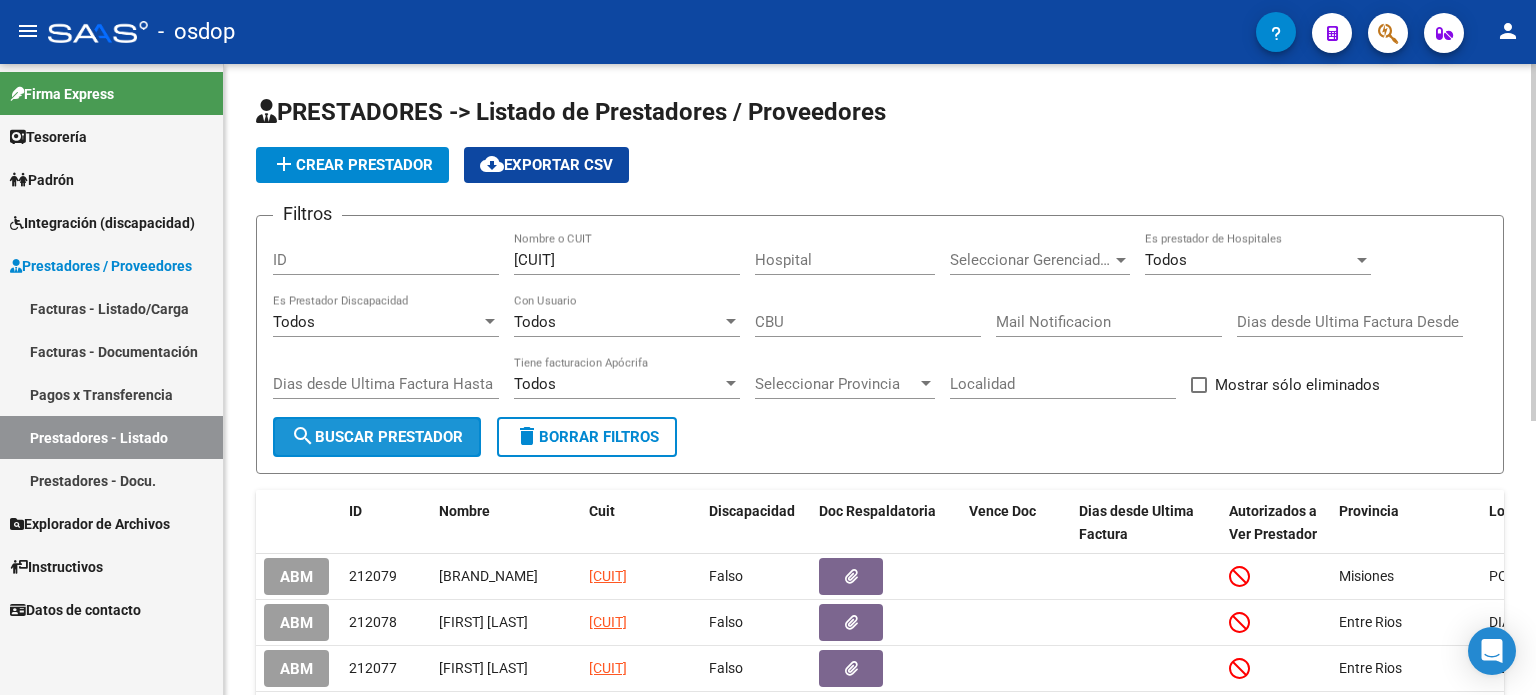 click on "search  Buscar Prestador" 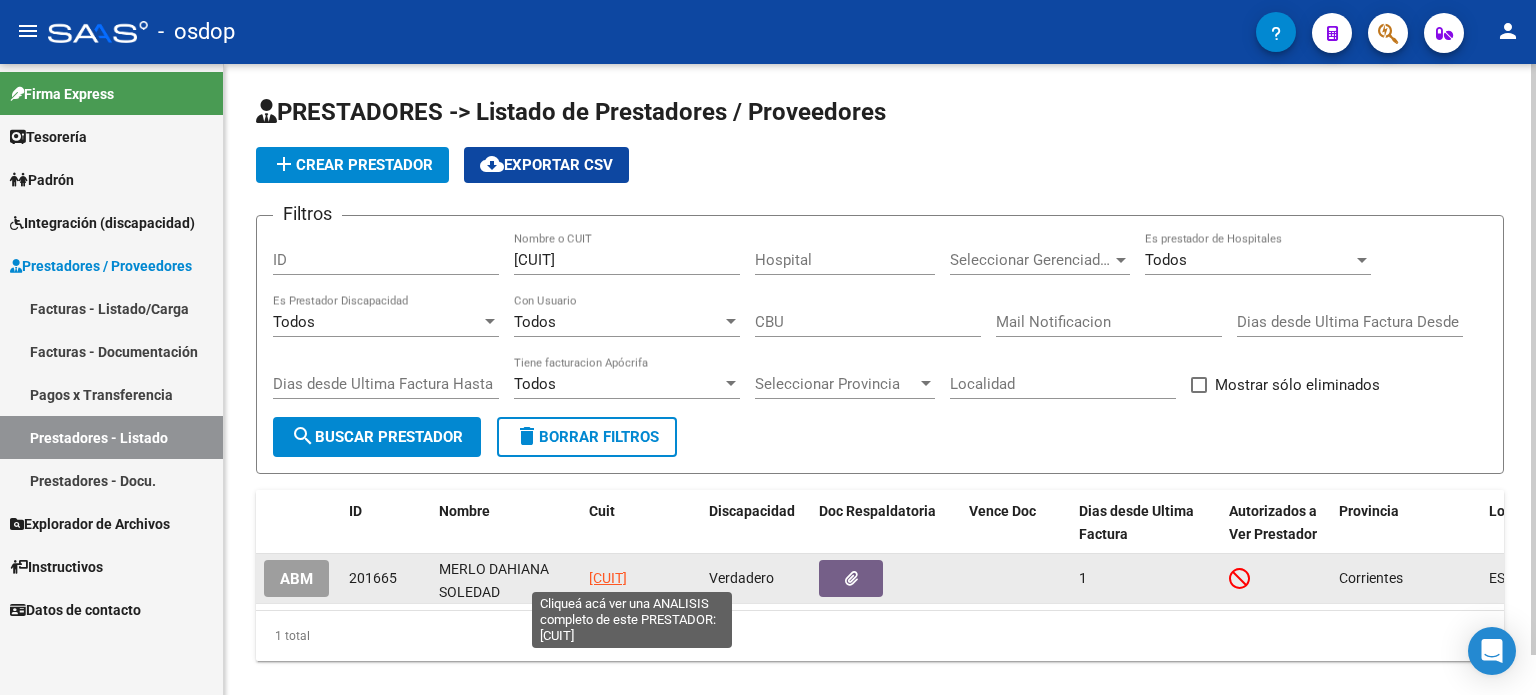 click on "[CUIT]" 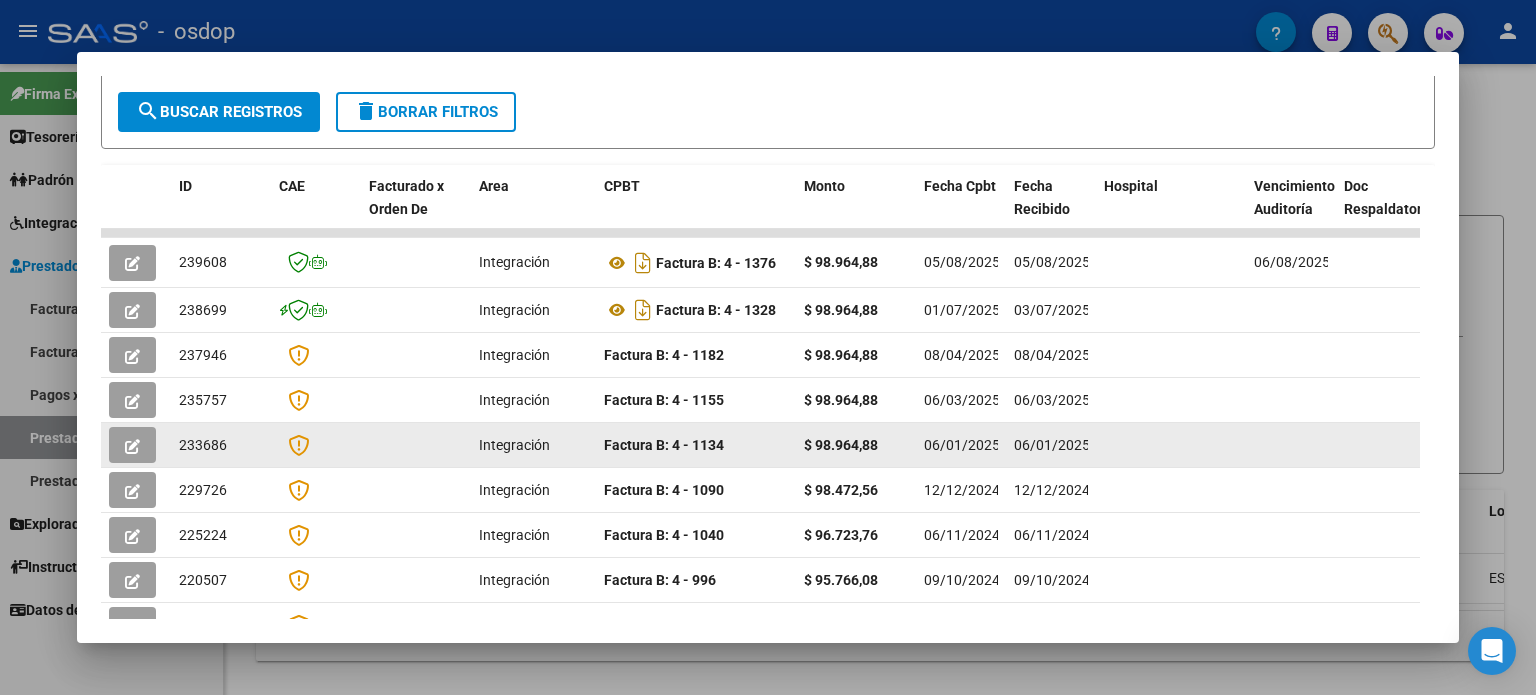 scroll, scrollTop: 389, scrollLeft: 0, axis: vertical 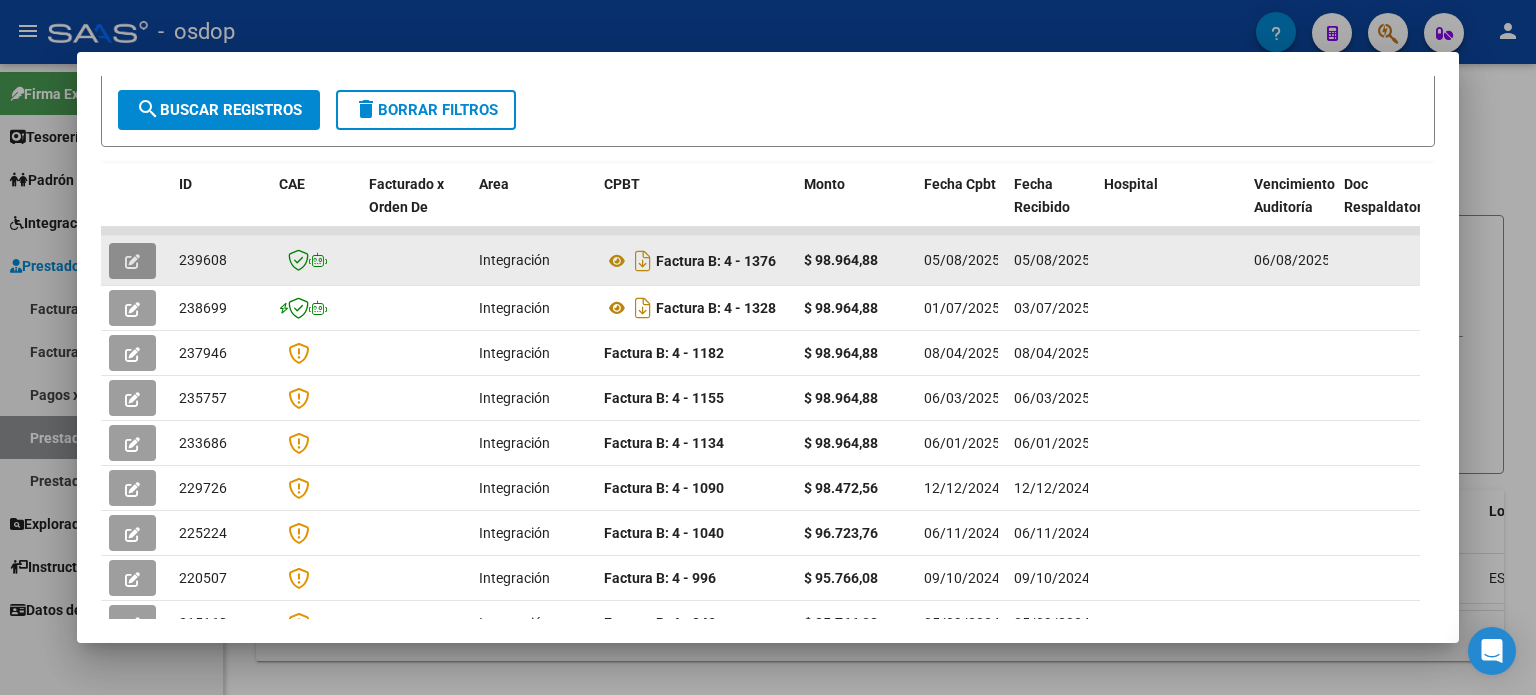 click 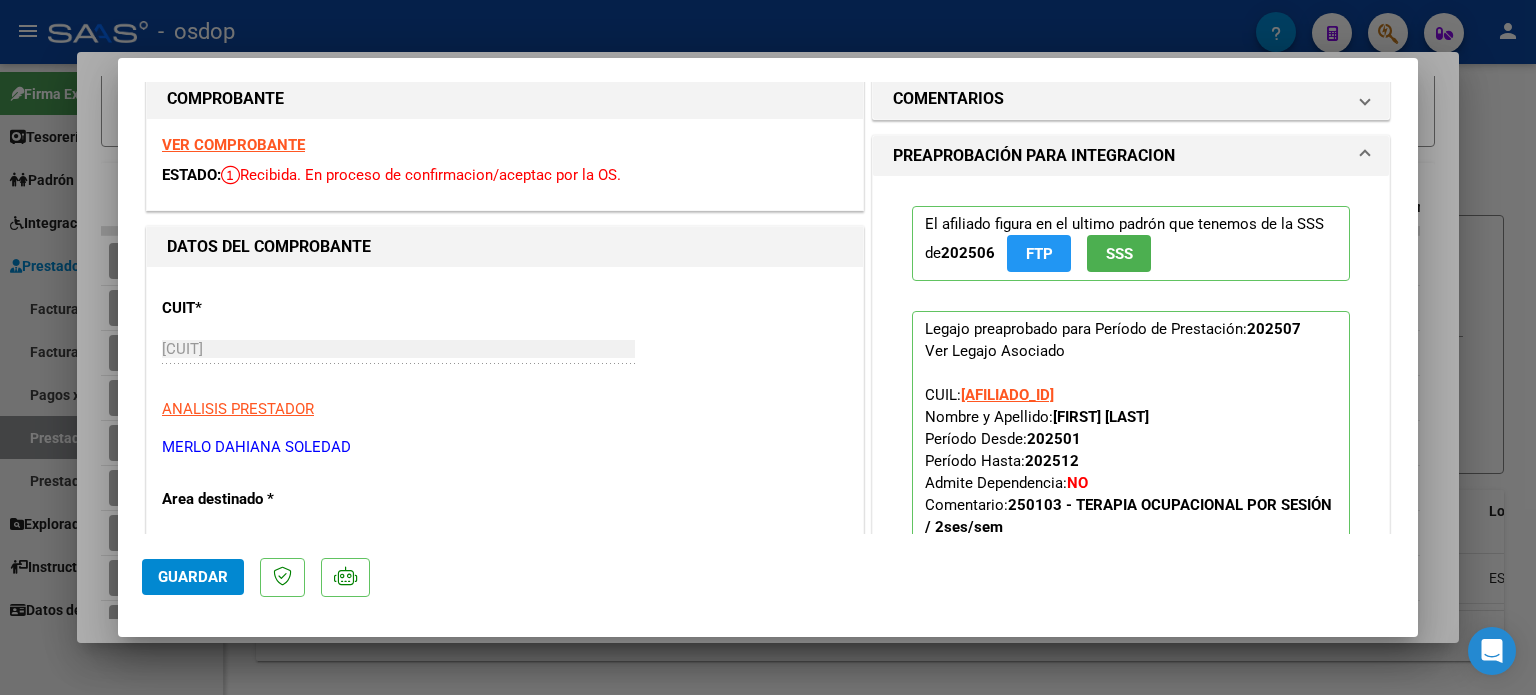 scroll, scrollTop: 0, scrollLeft: 0, axis: both 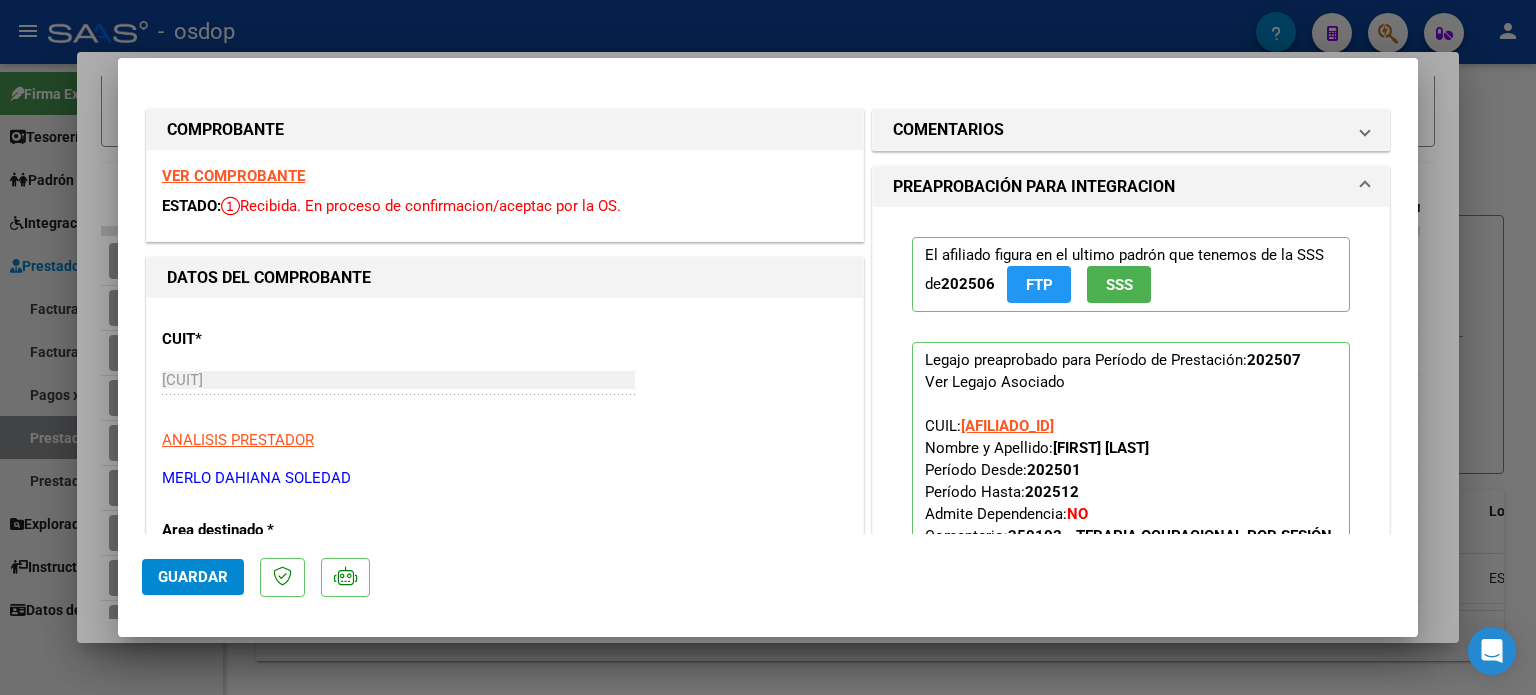 type 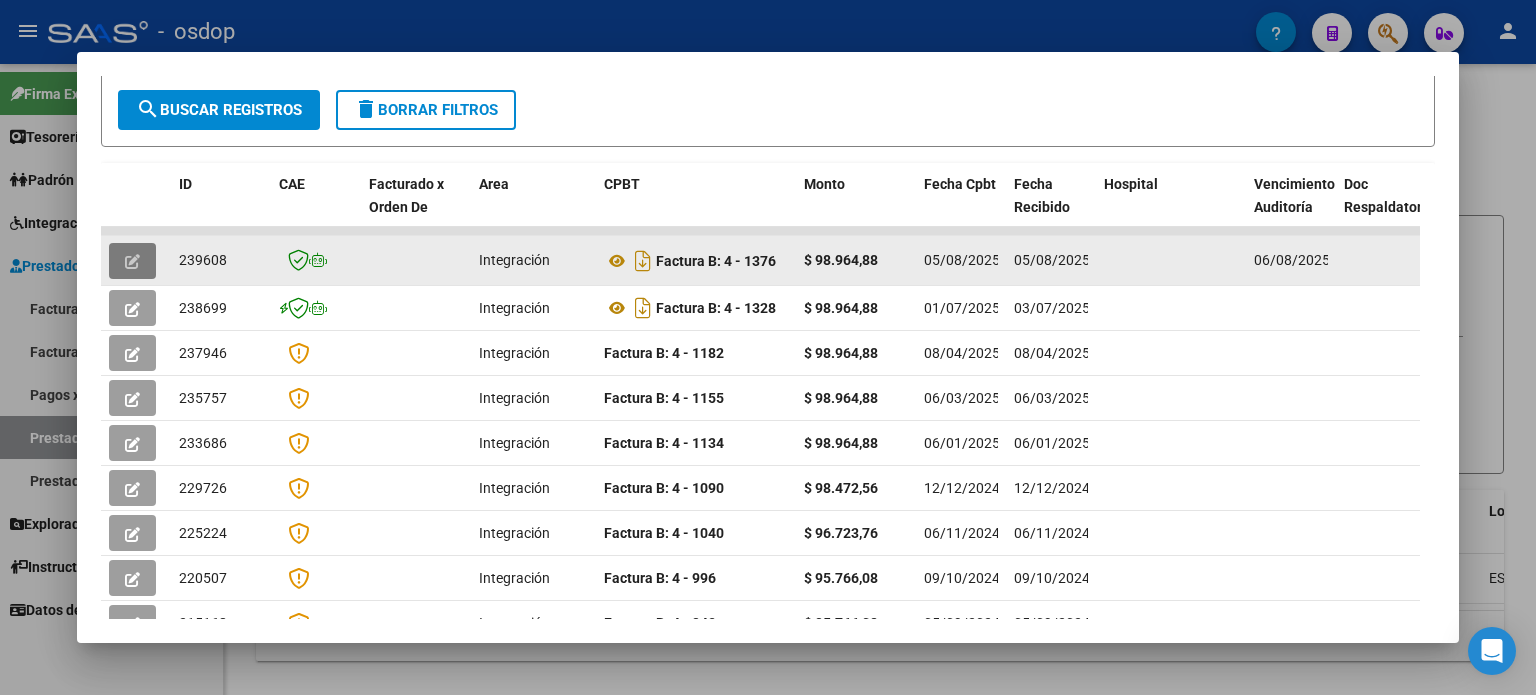click 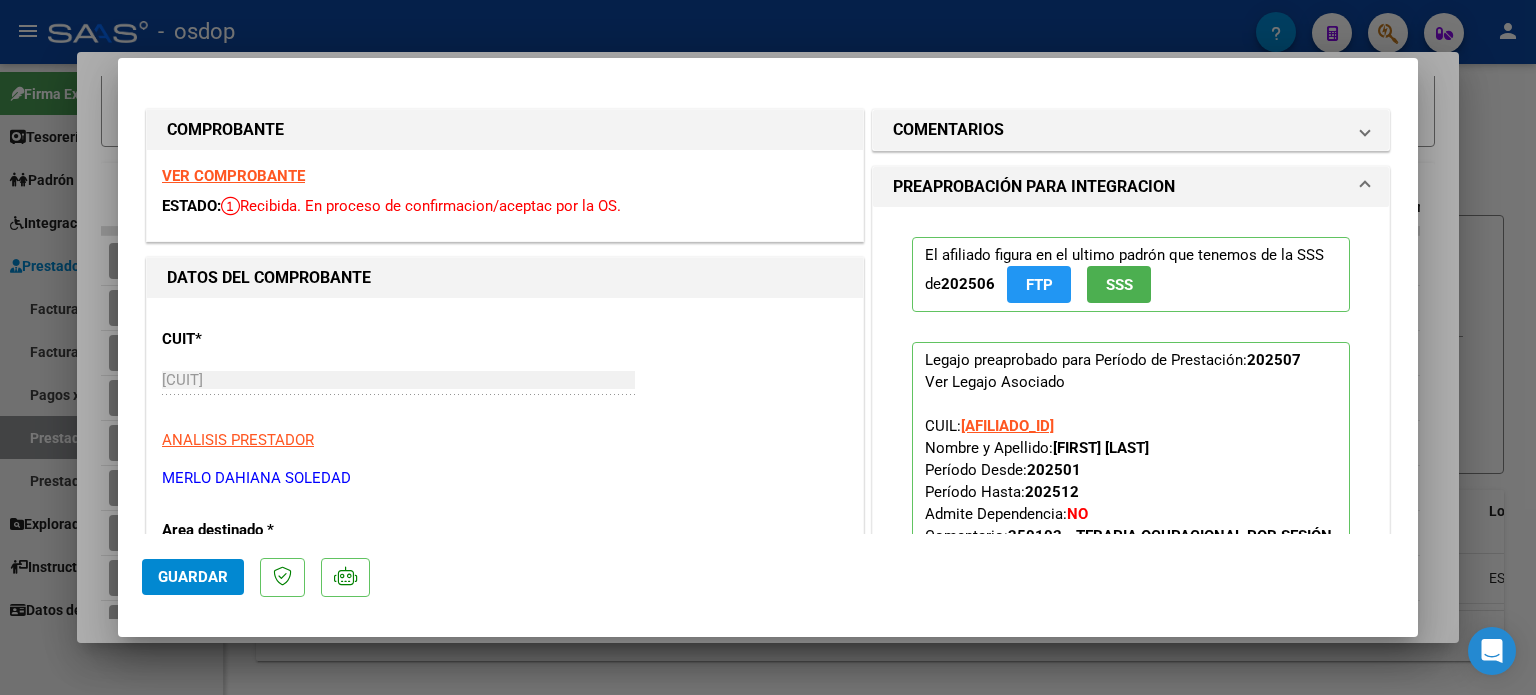 type 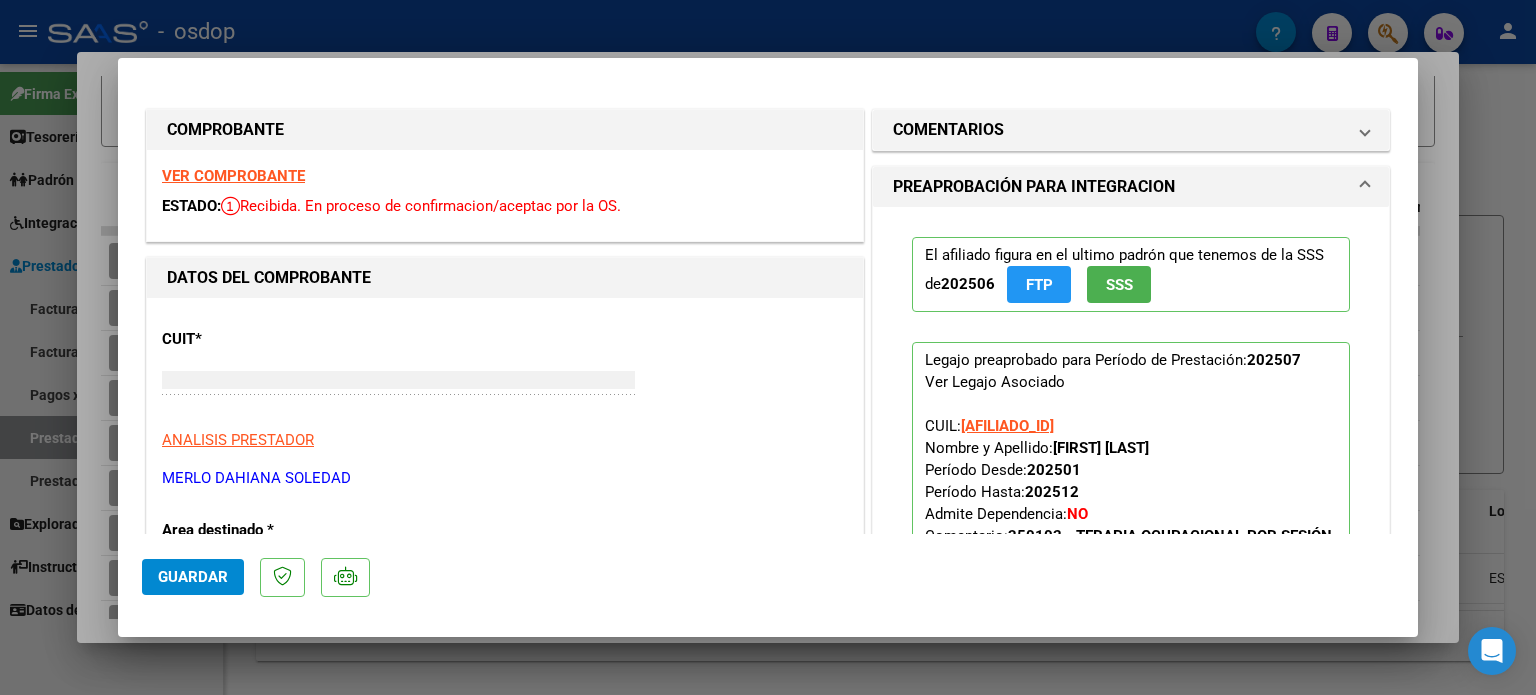 type 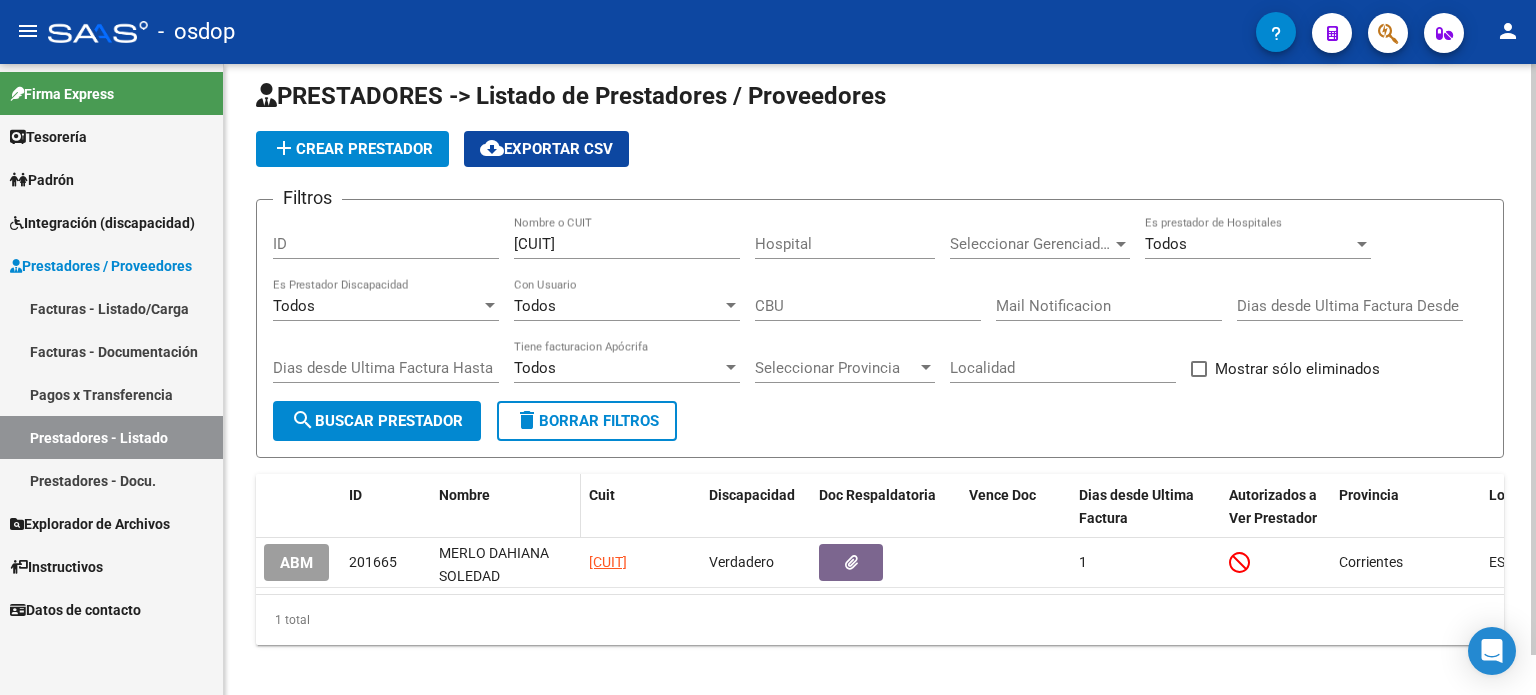 scroll, scrollTop: 42, scrollLeft: 0, axis: vertical 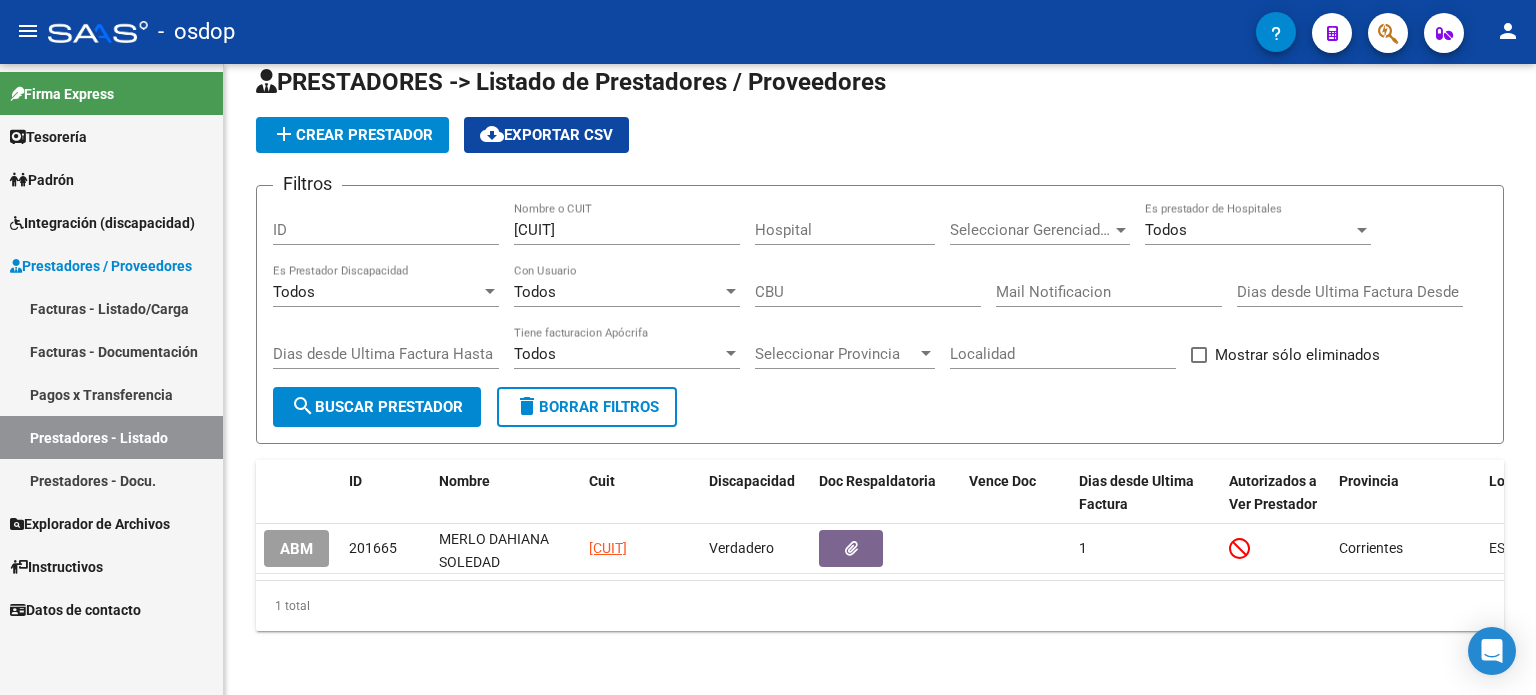 click on "Facturas - Listado/Carga" at bounding box center [111, 308] 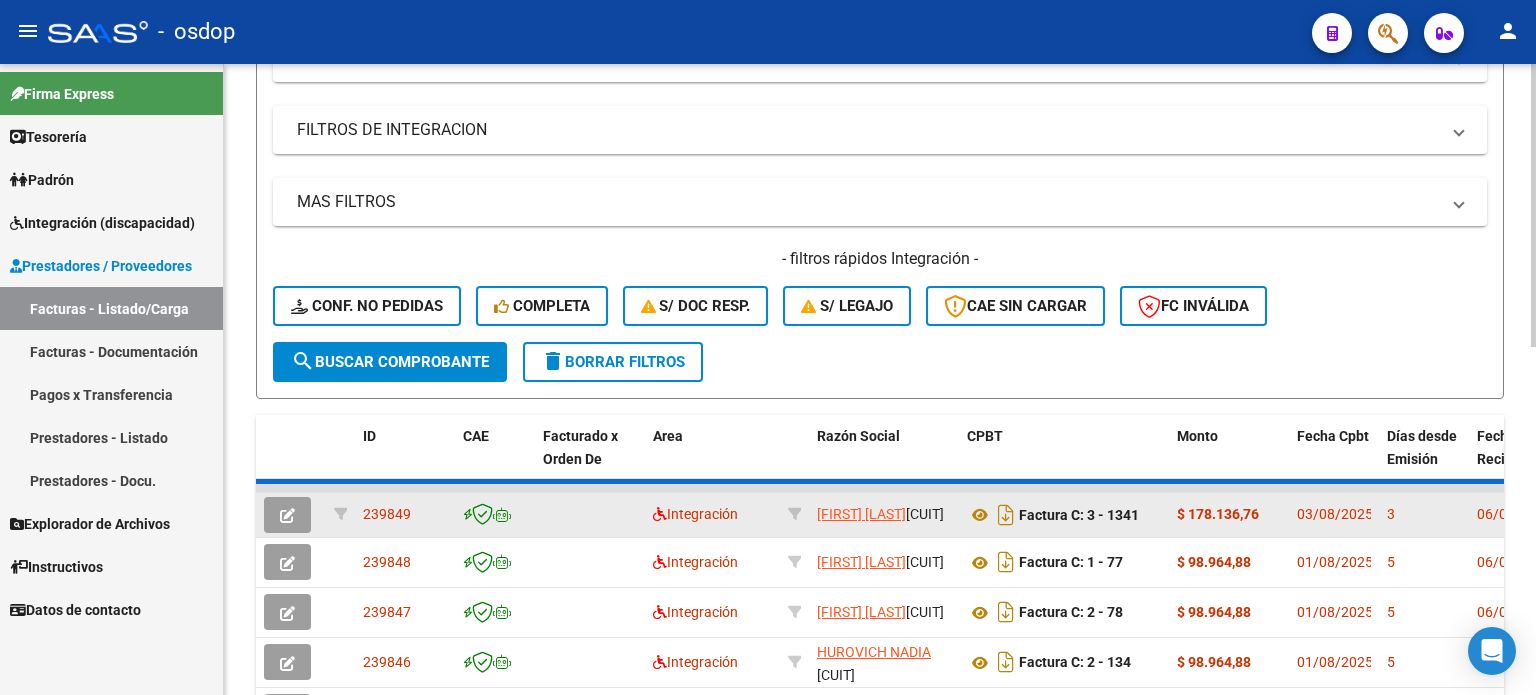 scroll, scrollTop: 400, scrollLeft: 0, axis: vertical 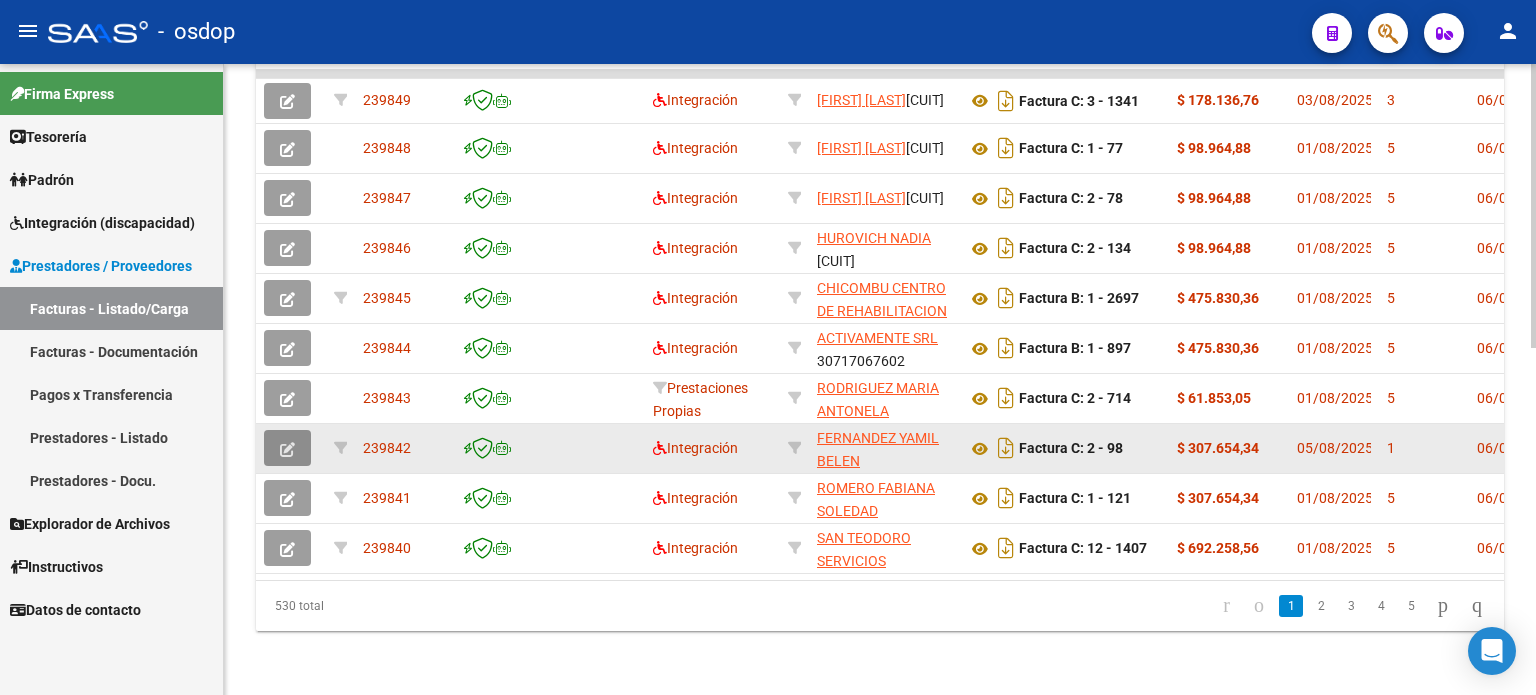 click 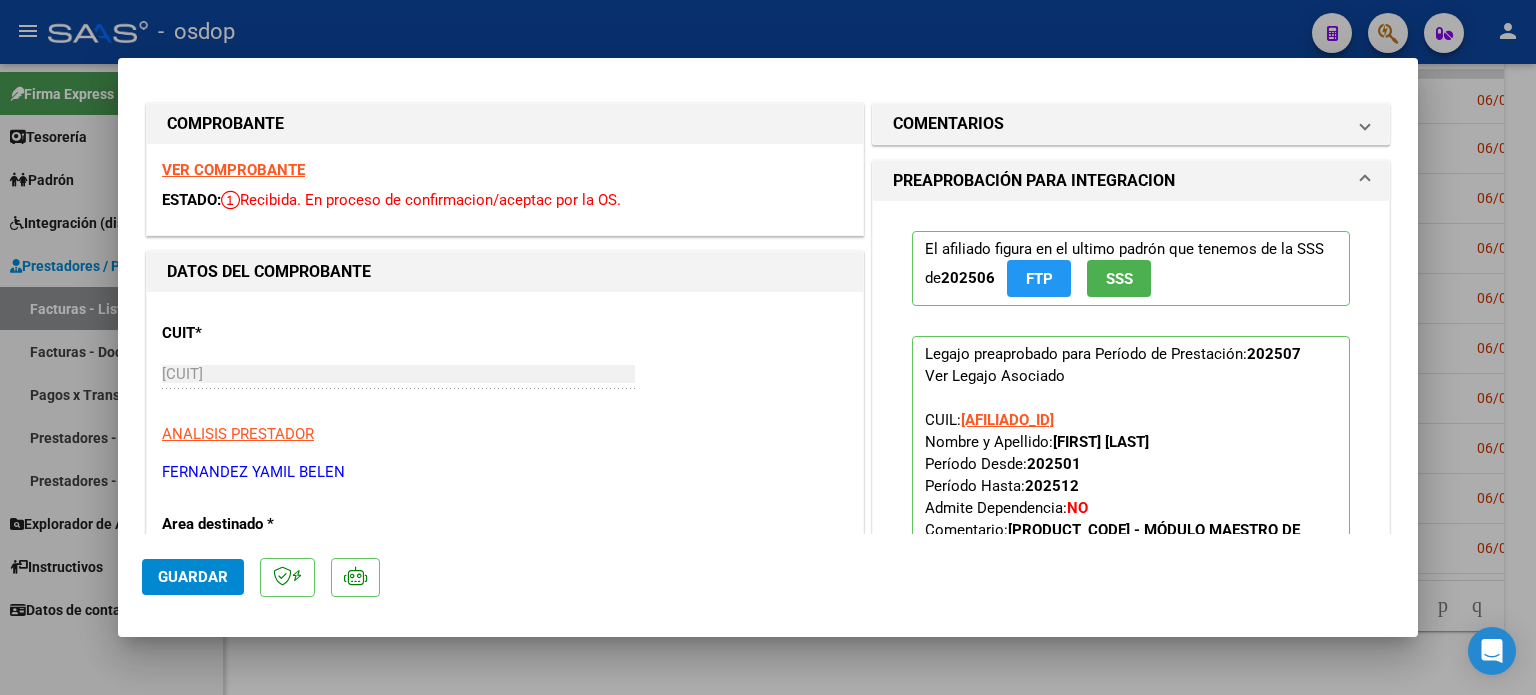 scroll, scrollTop: 0, scrollLeft: 0, axis: both 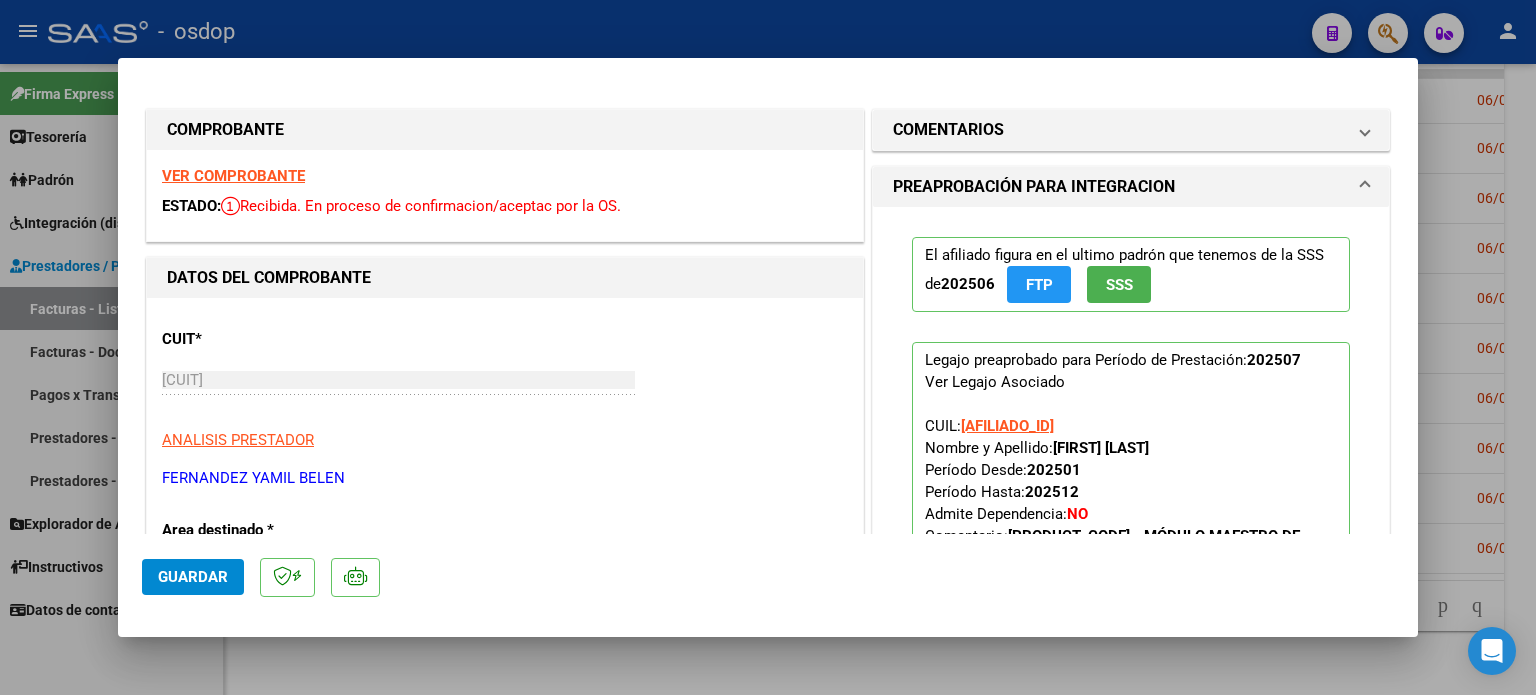 type 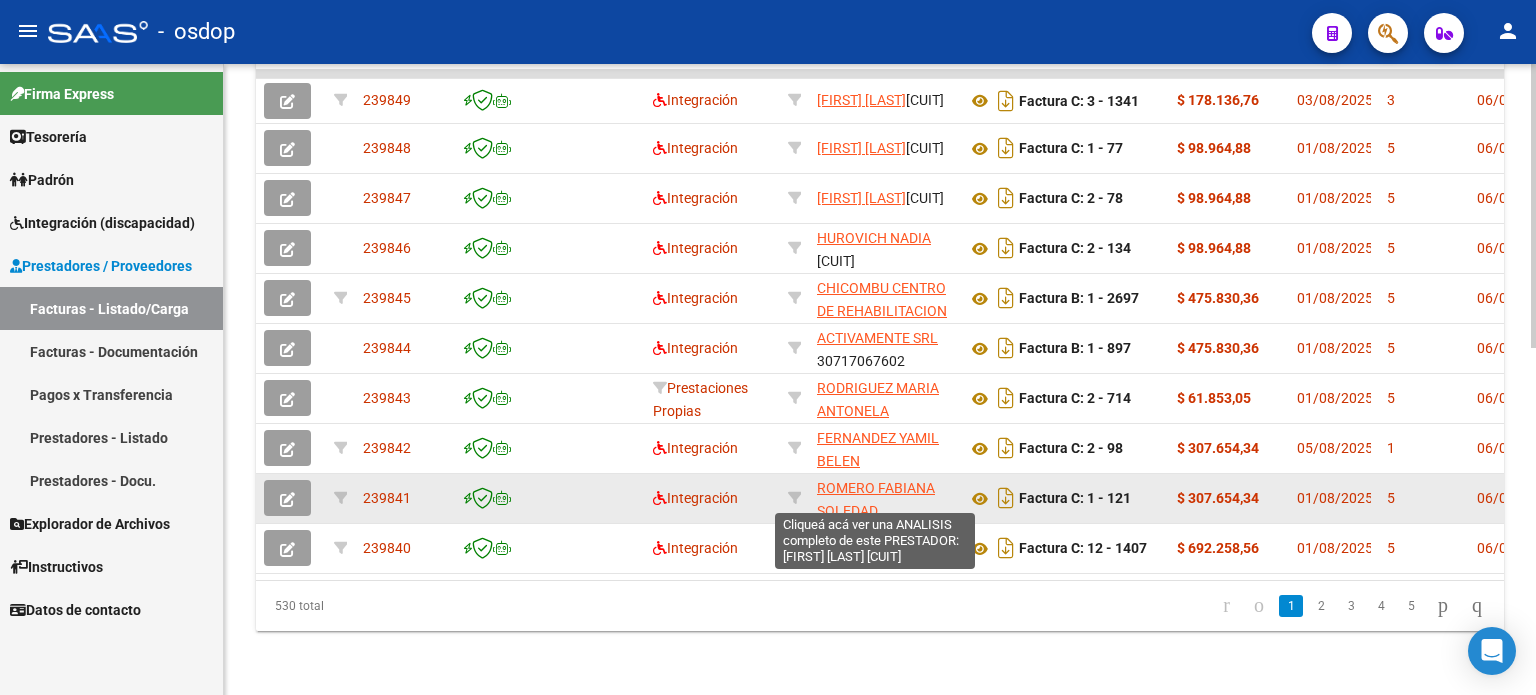 click on "ROMERO FABIANA SOLEDAD" 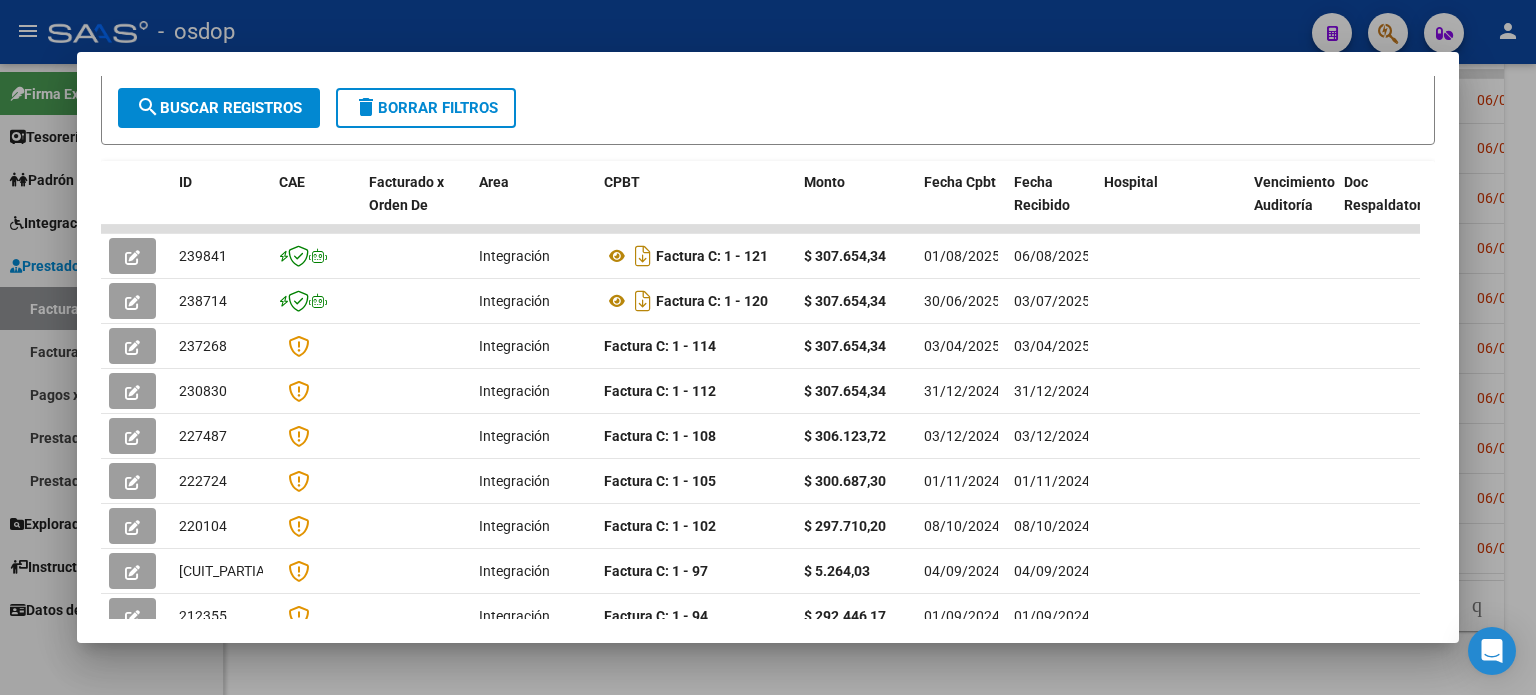 scroll, scrollTop: 400, scrollLeft: 0, axis: vertical 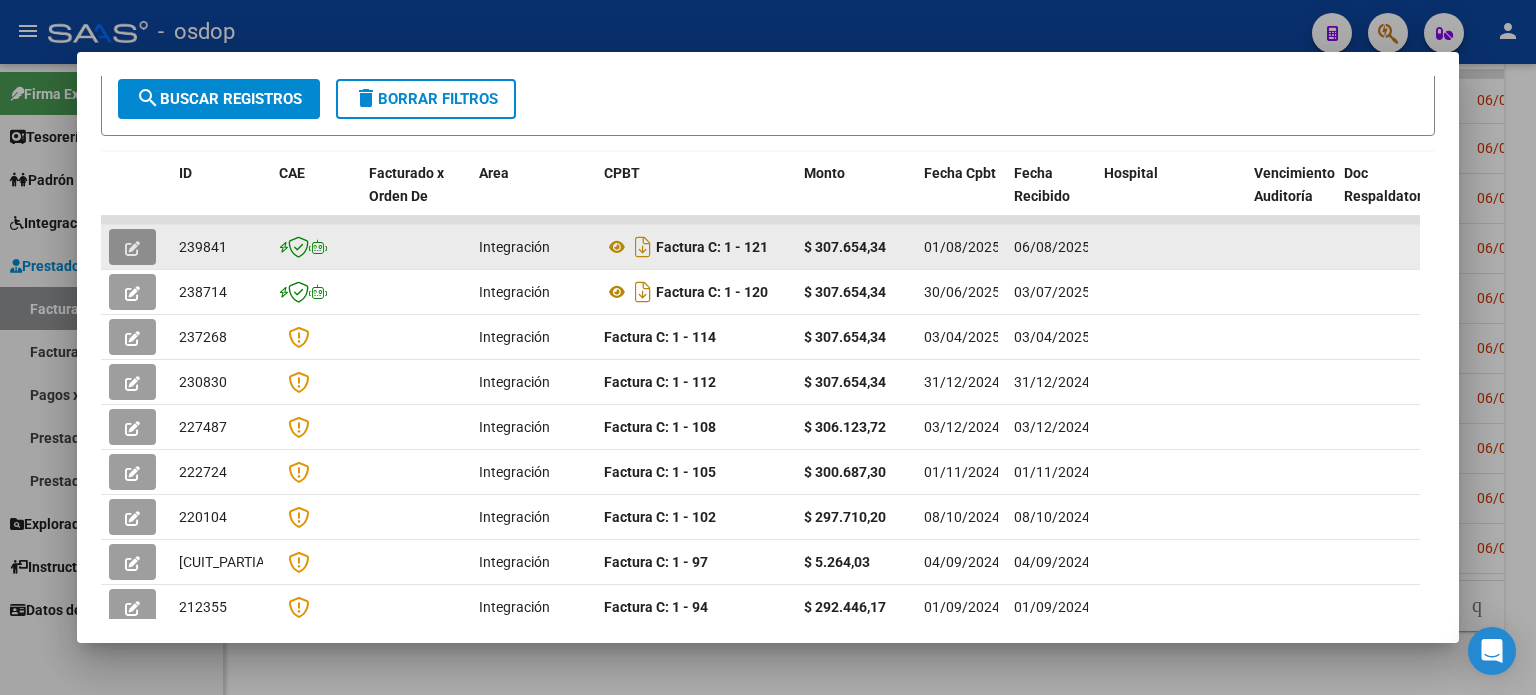 click 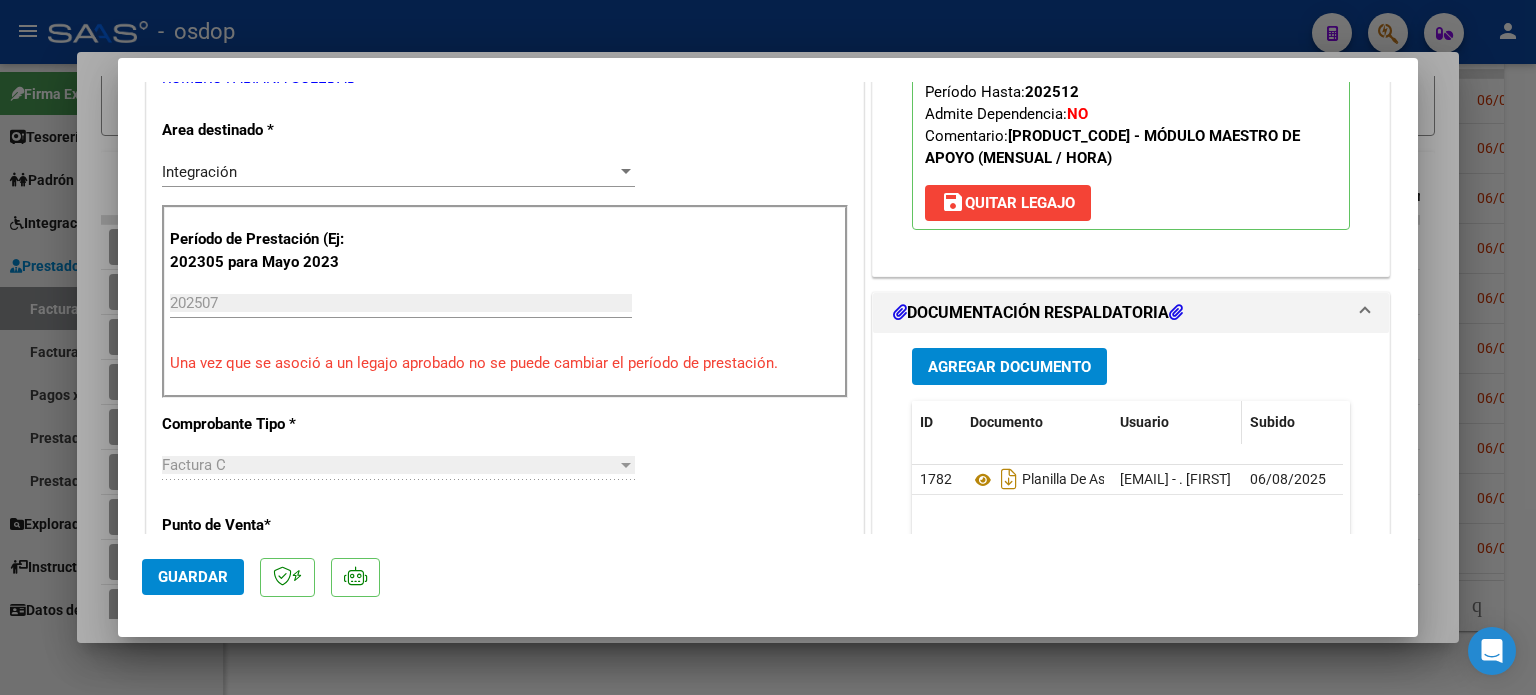 scroll, scrollTop: 300, scrollLeft: 0, axis: vertical 